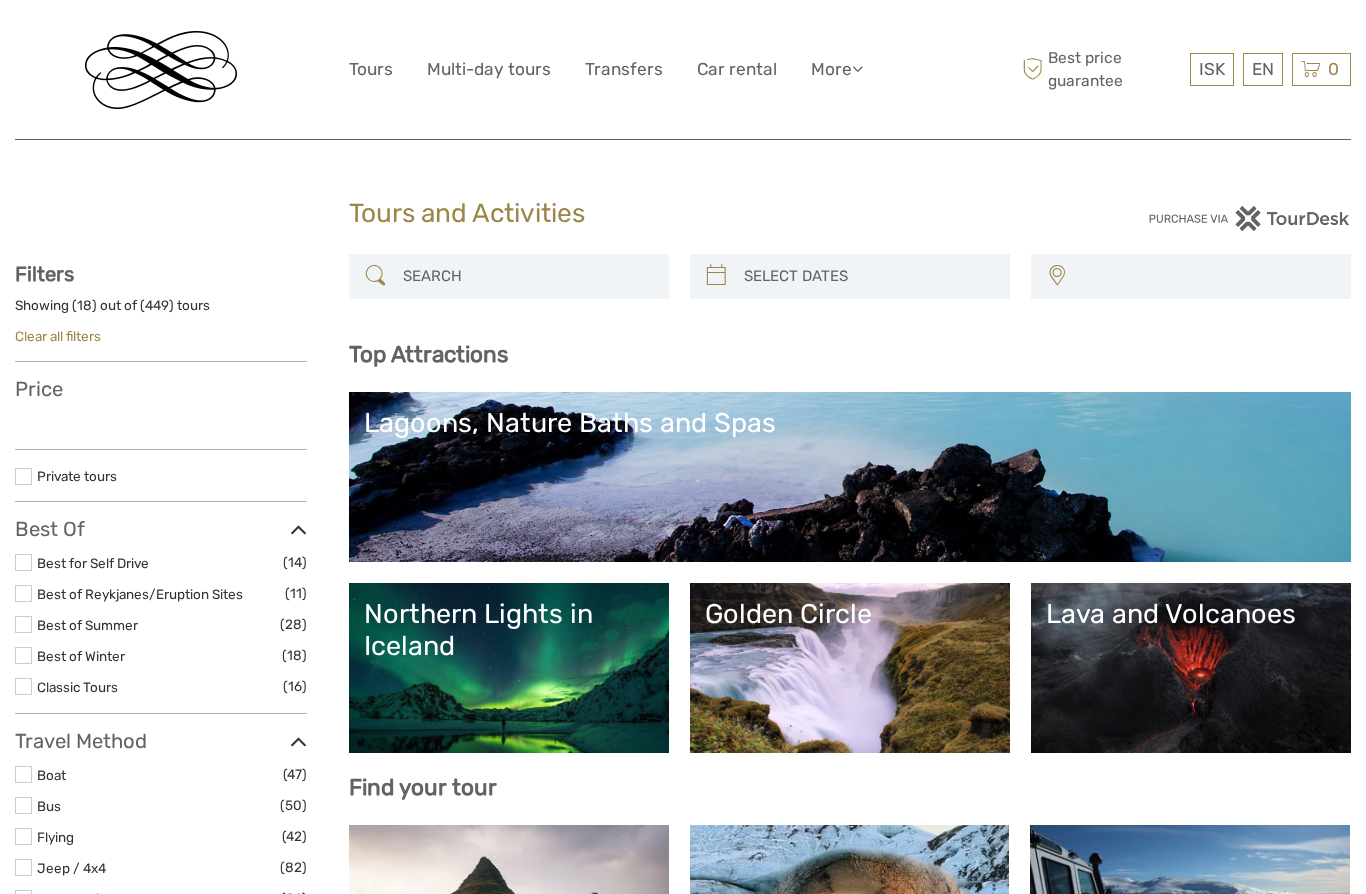 select 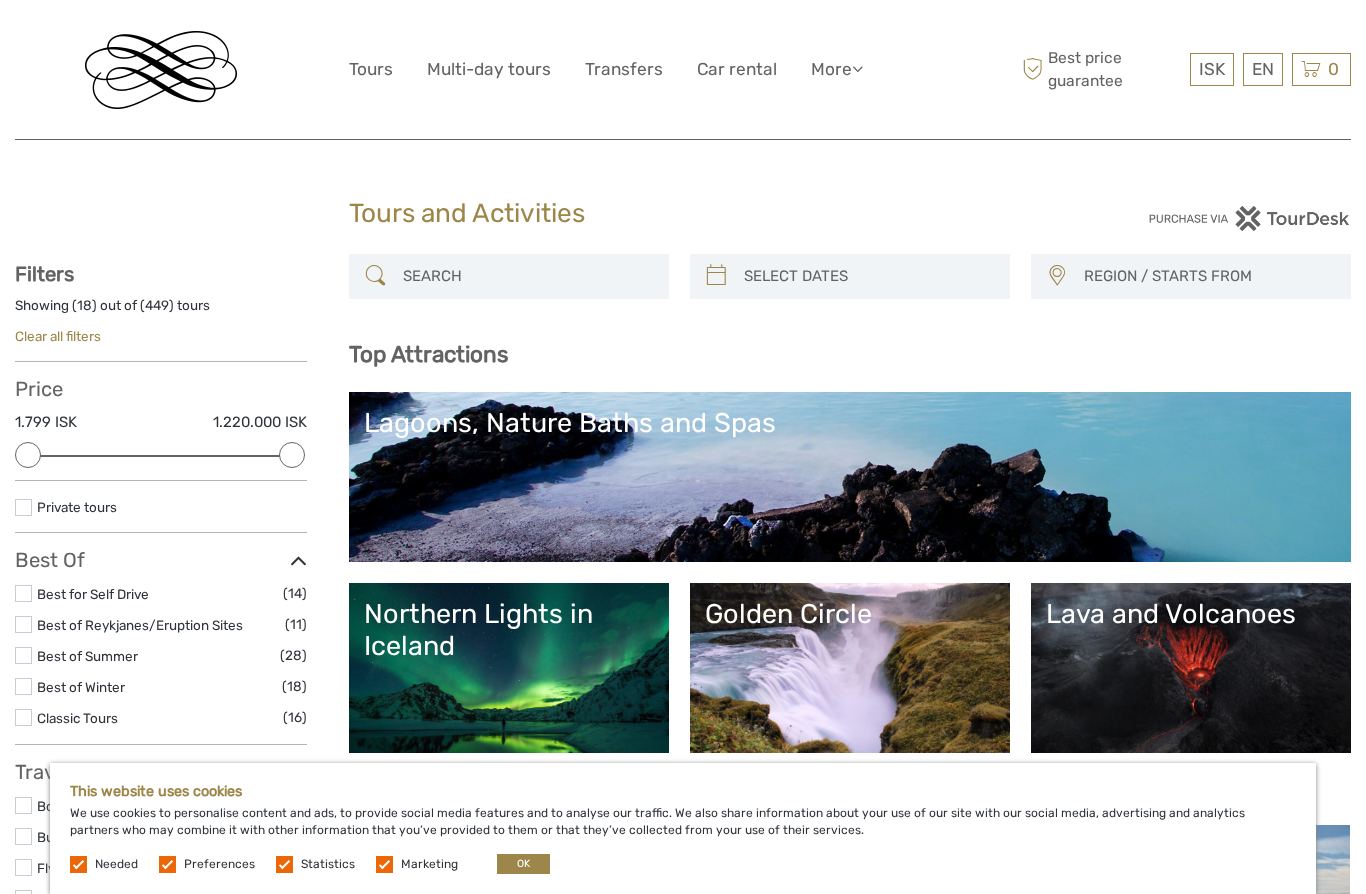scroll, scrollTop: 0, scrollLeft: 0, axis: both 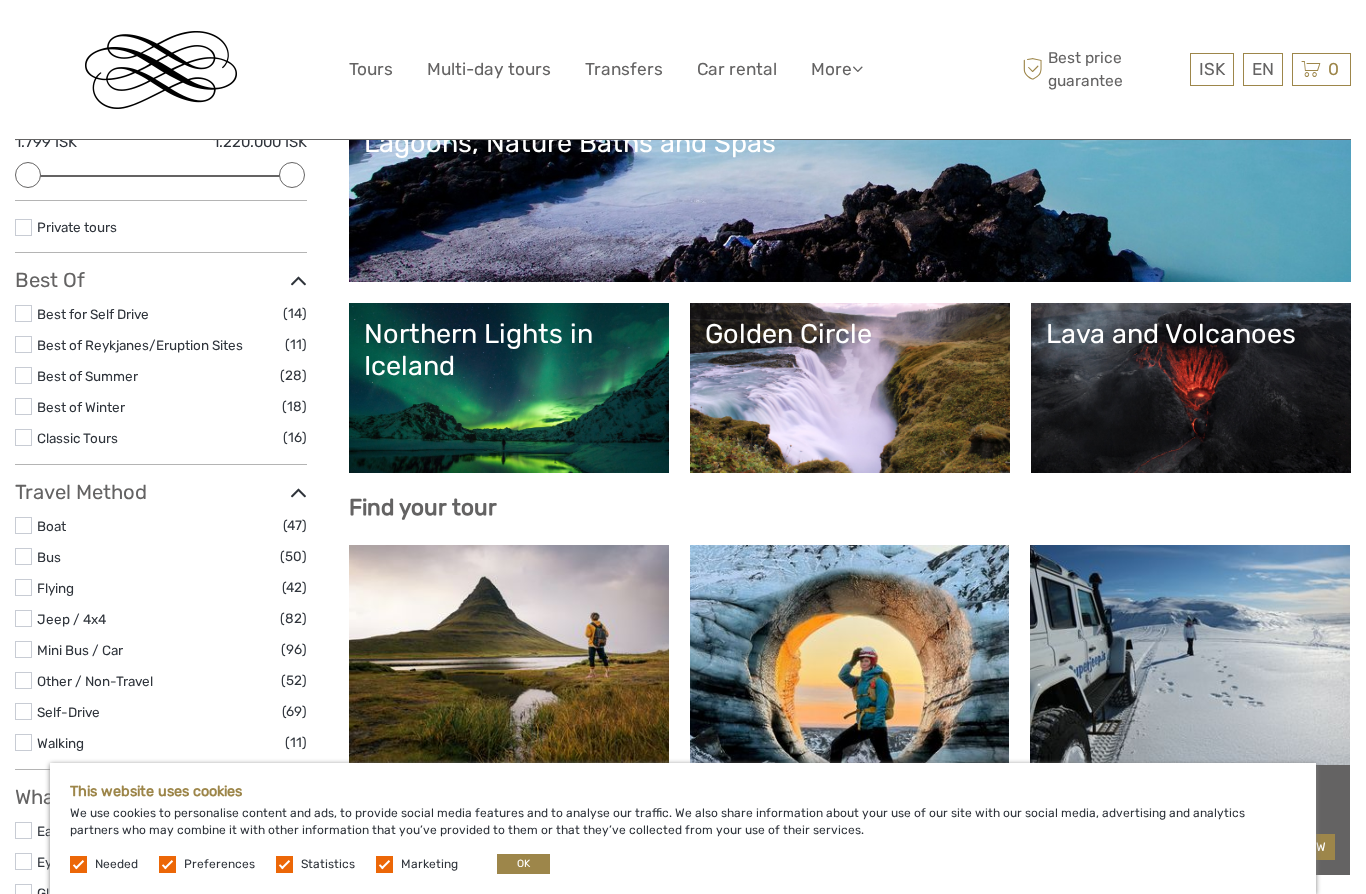 click at bounding box center [384, 864] 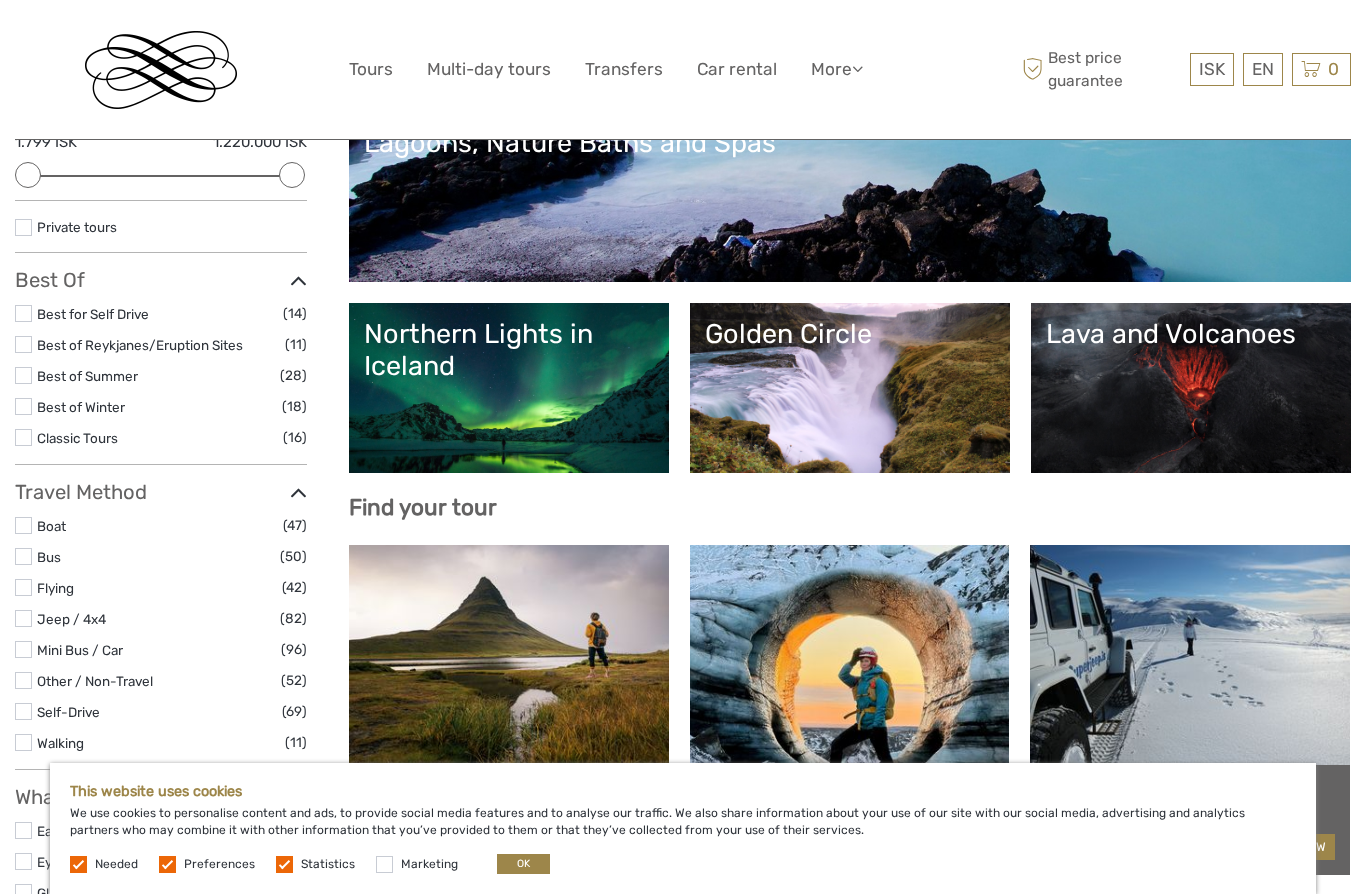 click at bounding box center (284, 864) 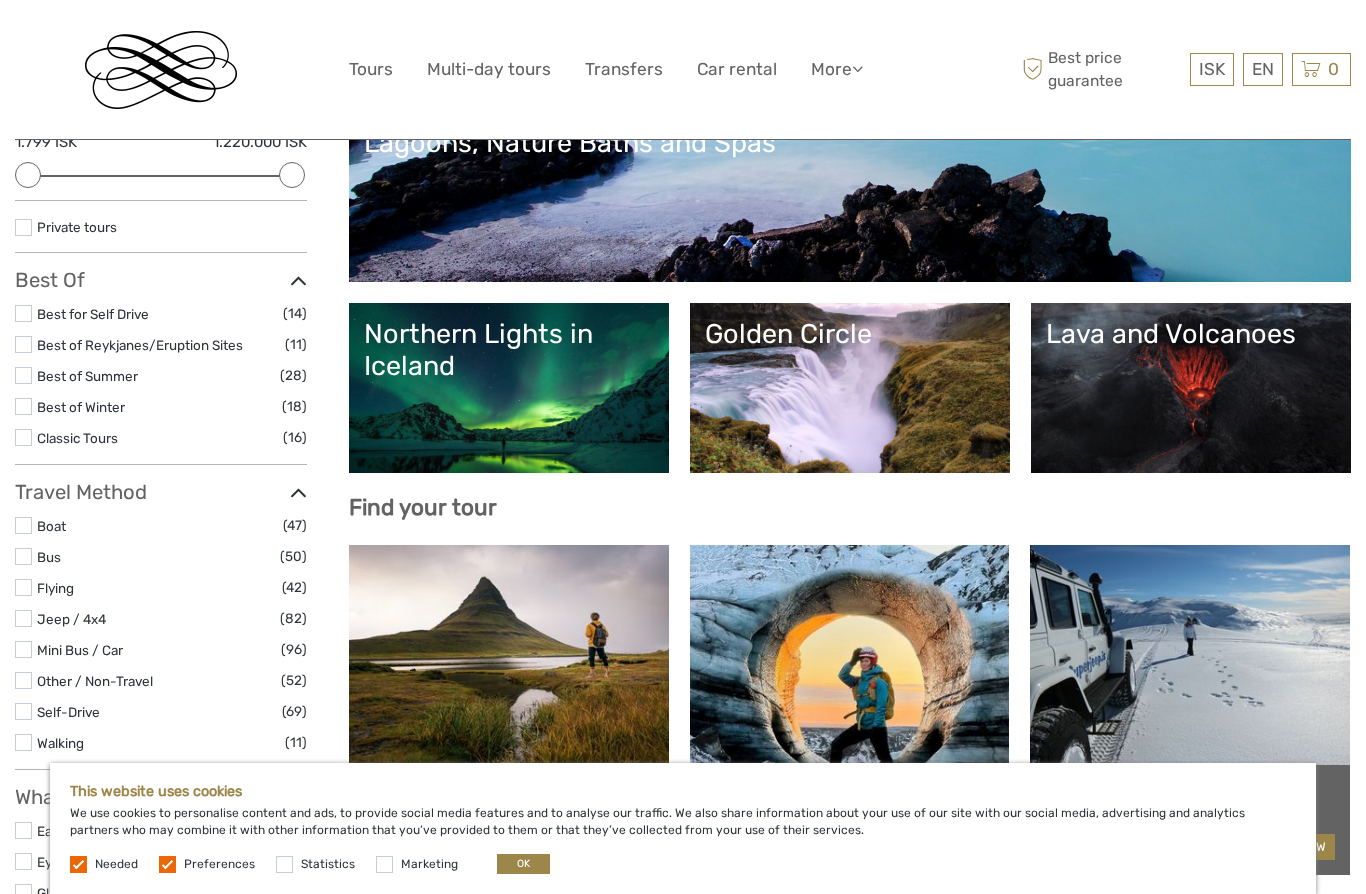 click on "Preferences" at bounding box center [208, 863] 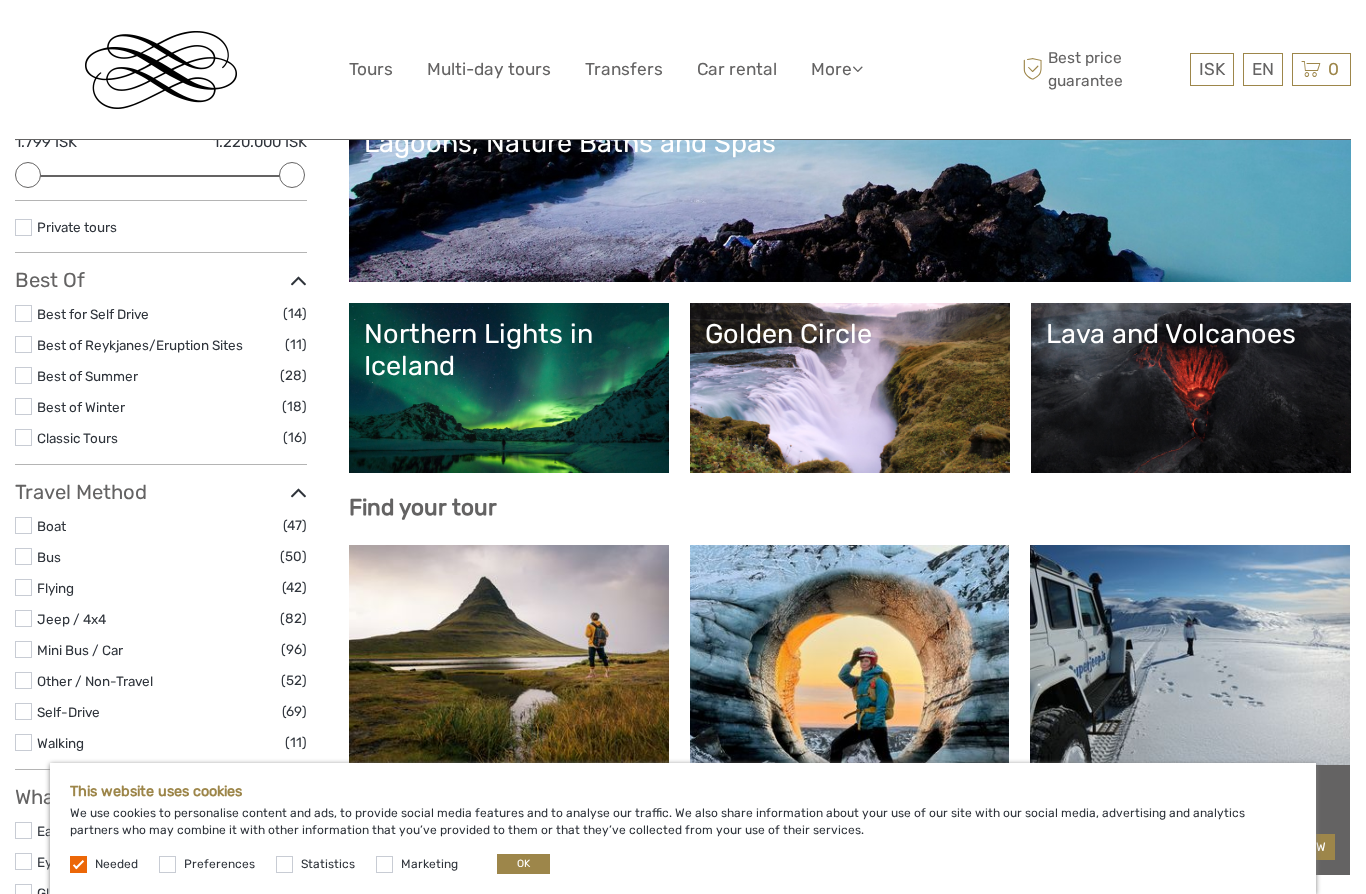 click on "OK" at bounding box center (523, 864) 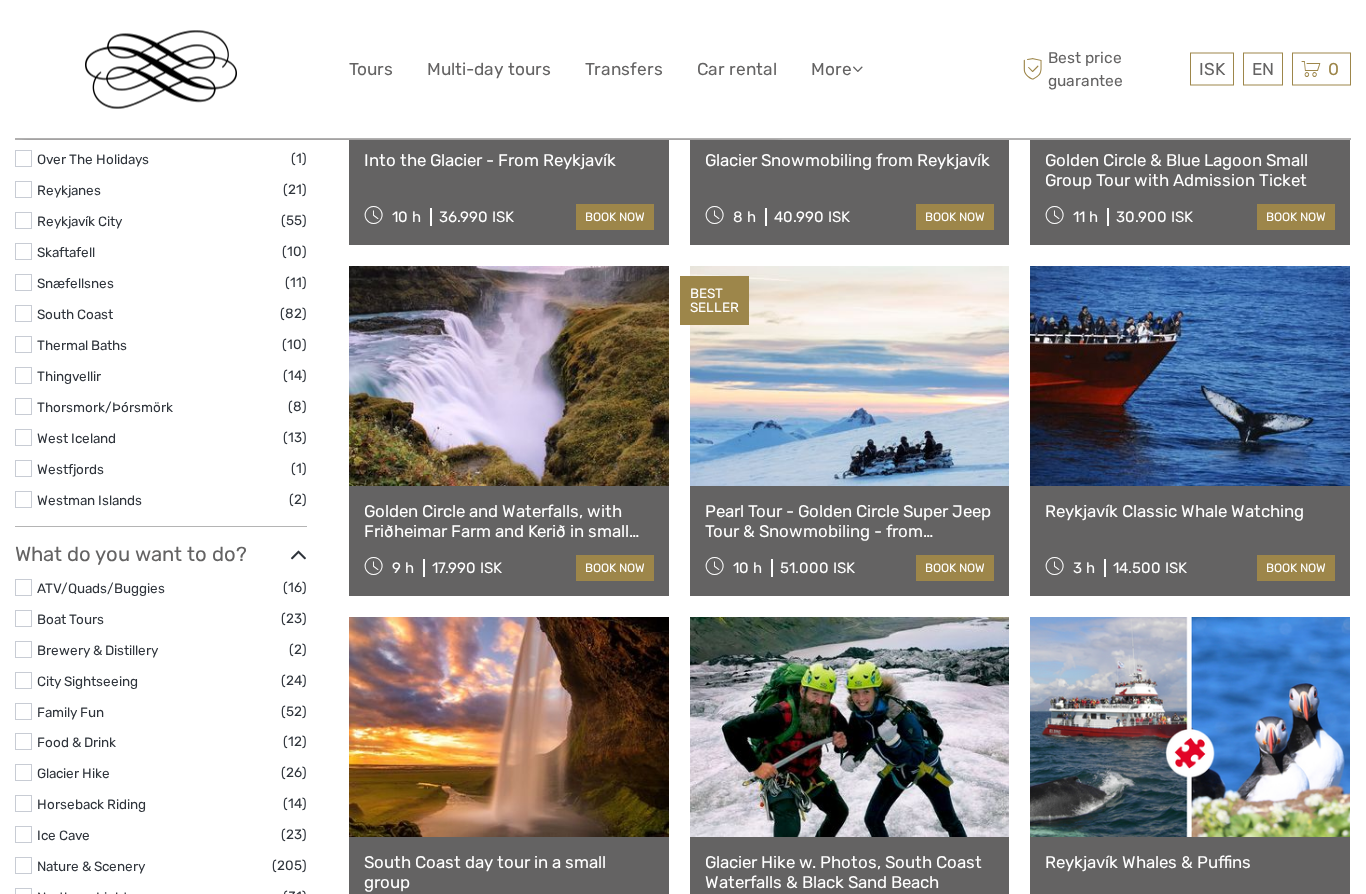 scroll, scrollTop: 1261, scrollLeft: 0, axis: vertical 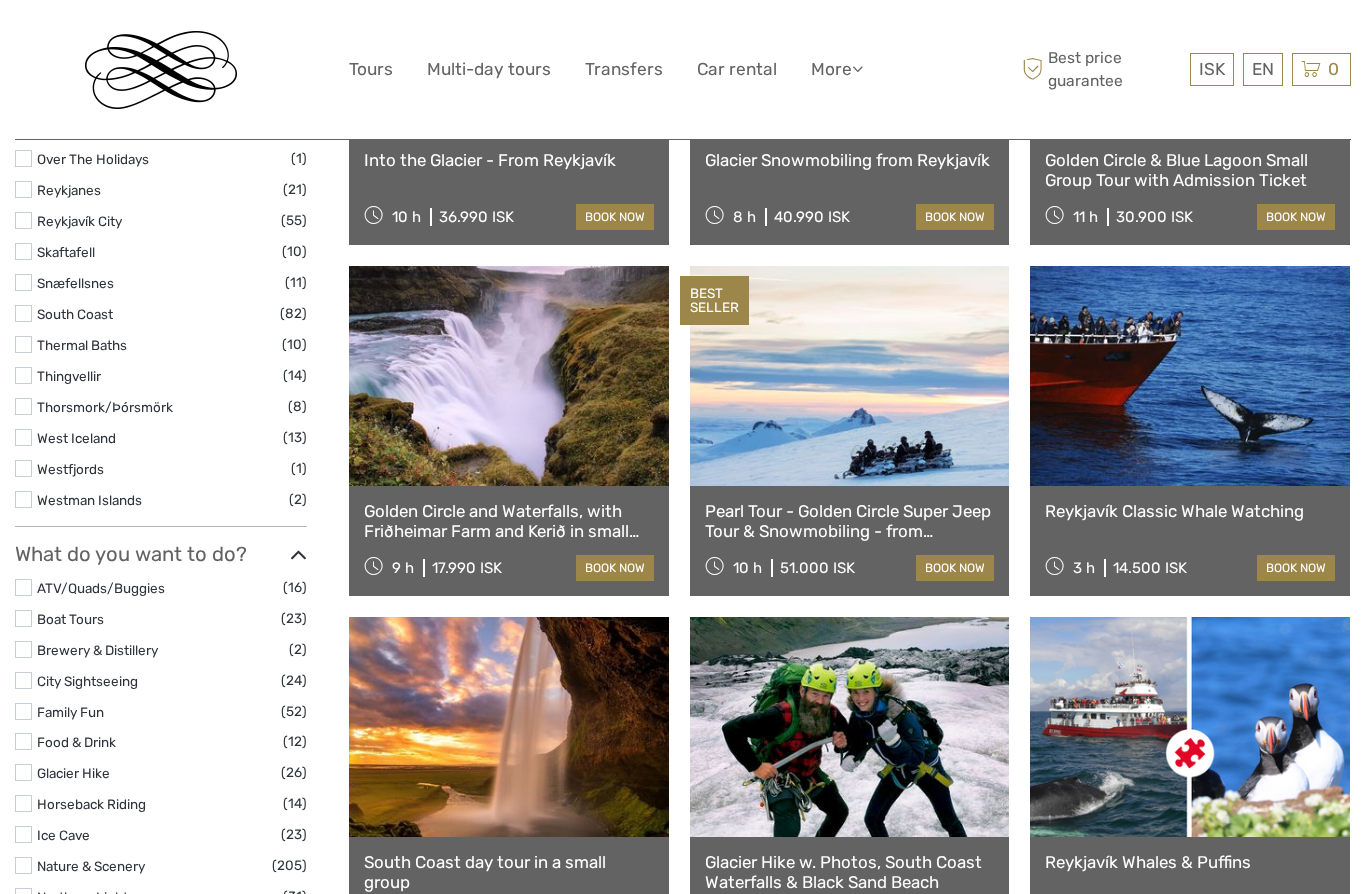 click on "Golden Circle and Waterfalls, with Friðheimar Farm and Kerið in small group" at bounding box center [509, 521] 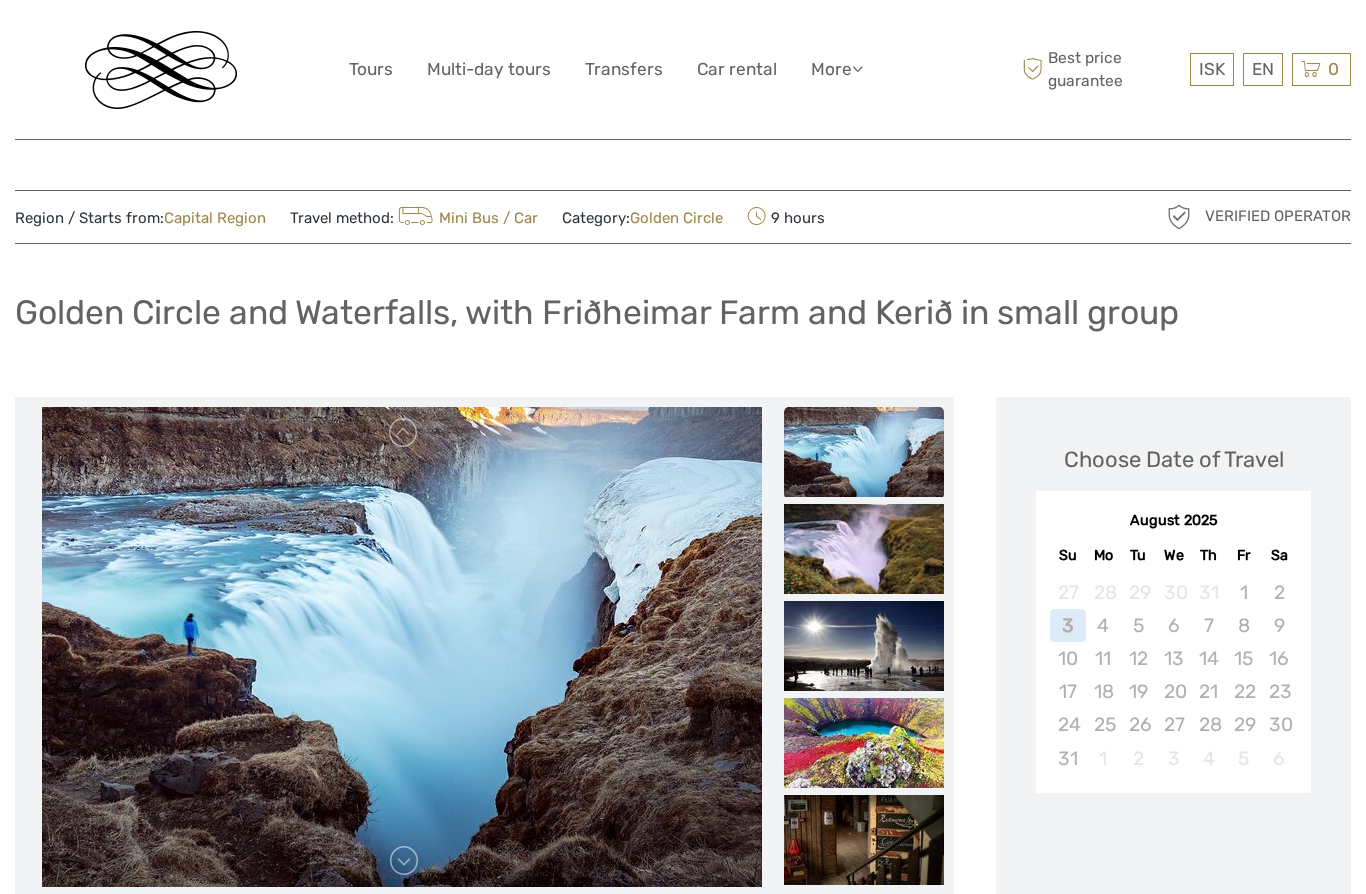 scroll, scrollTop: 0, scrollLeft: 0, axis: both 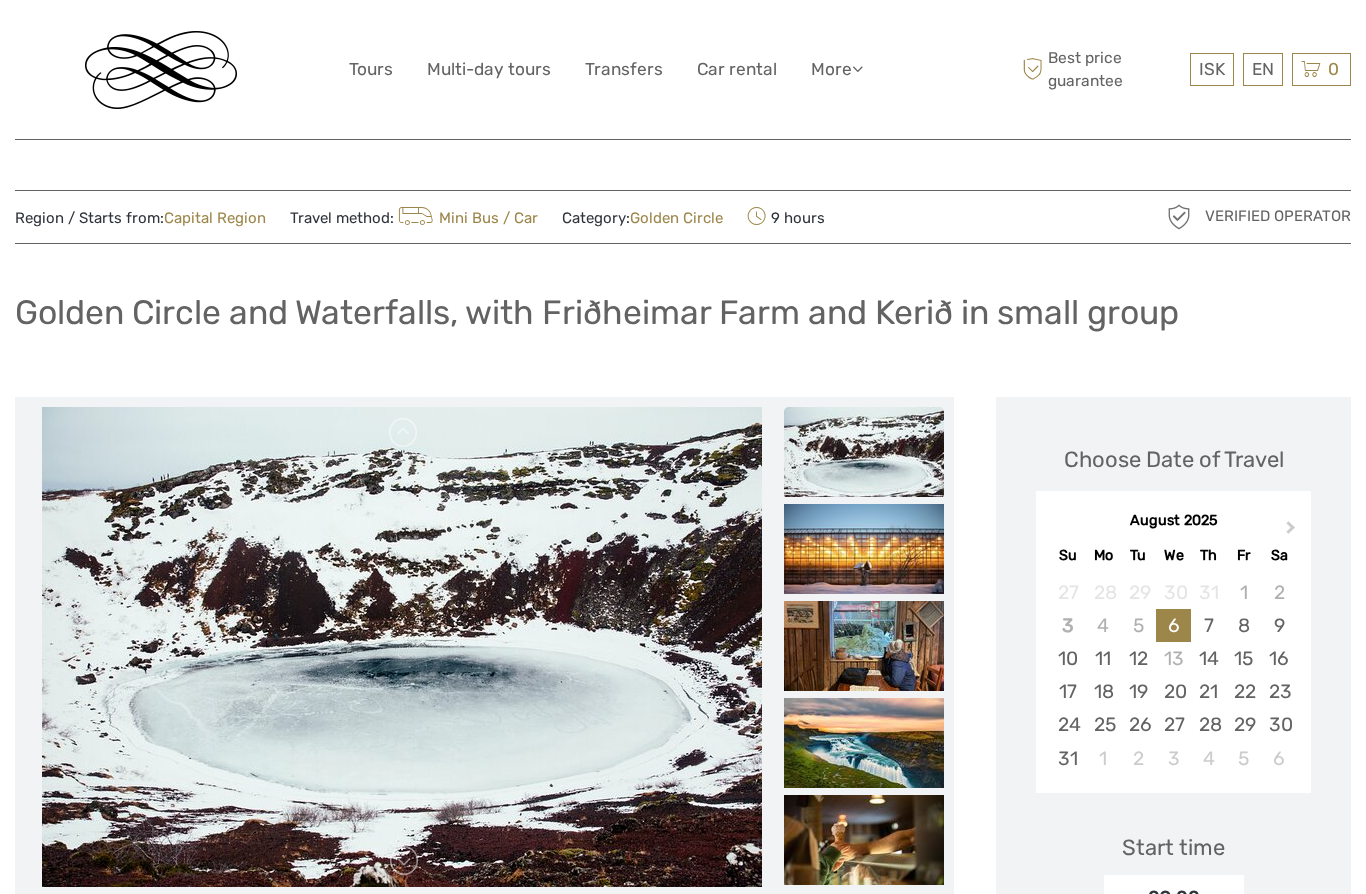 click on "21" at bounding box center [1208, 691] 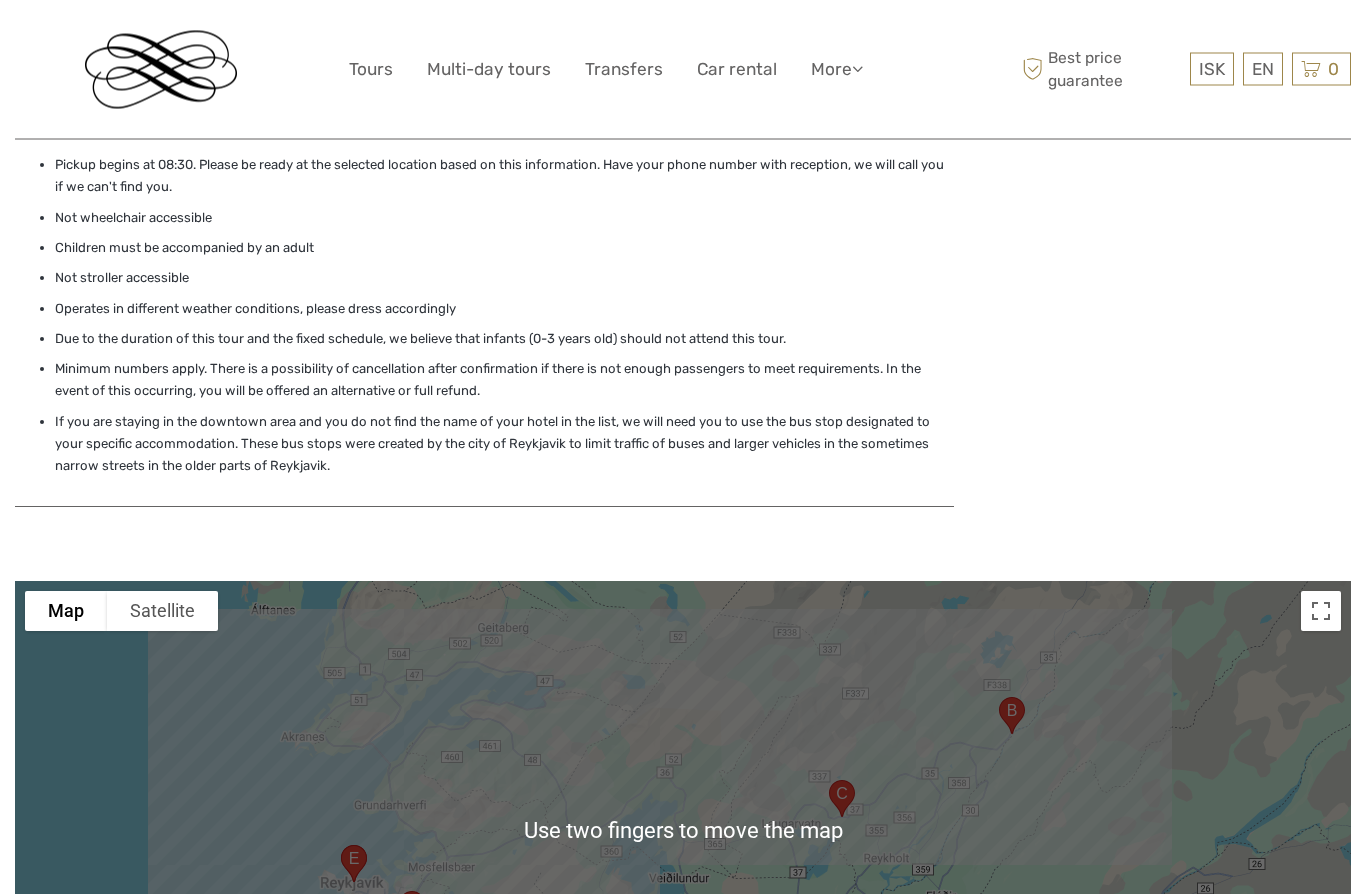 scroll, scrollTop: 2990, scrollLeft: 0, axis: vertical 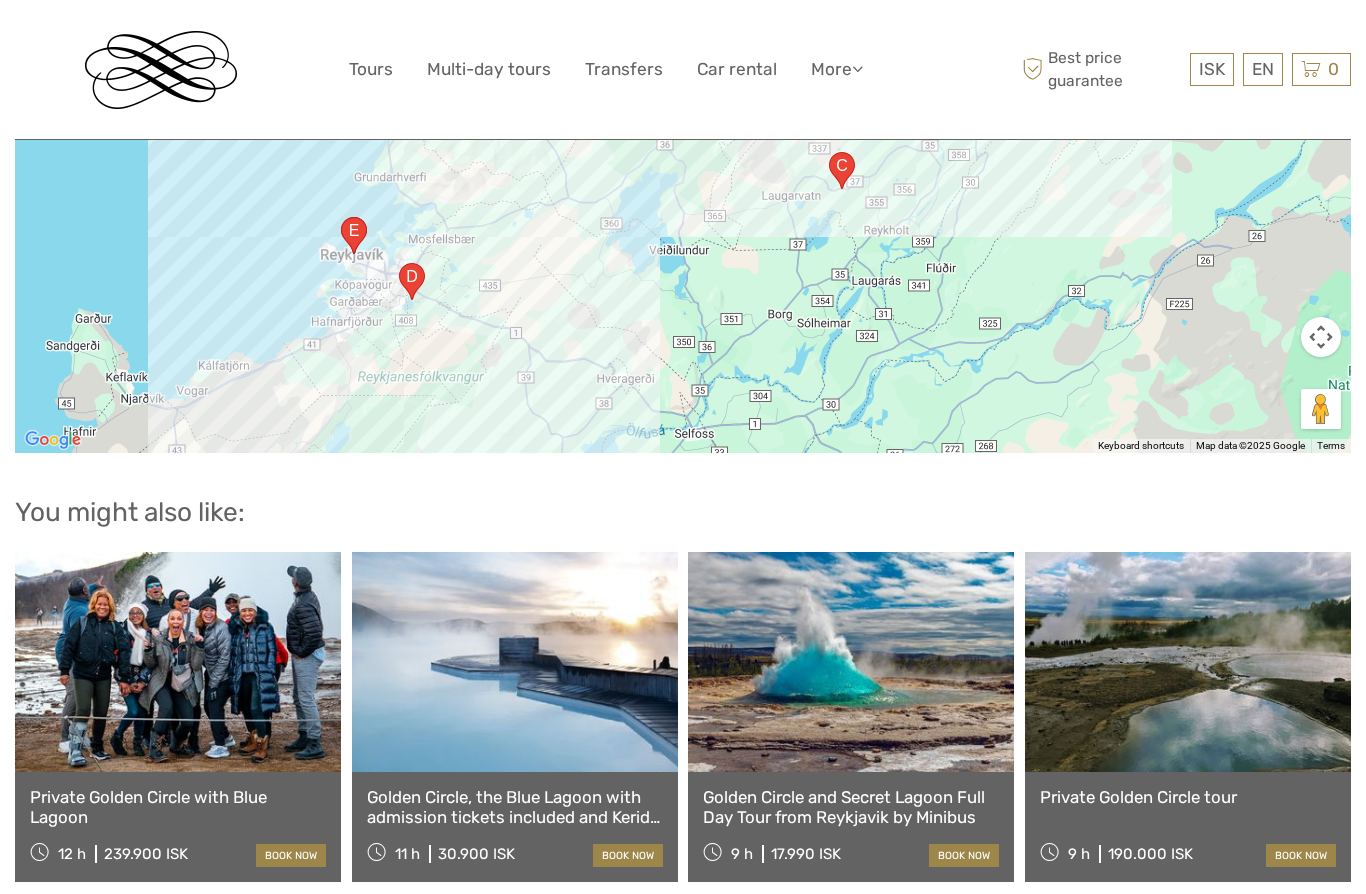 click on "Private Golden Circle tour" at bounding box center (1188, 797) 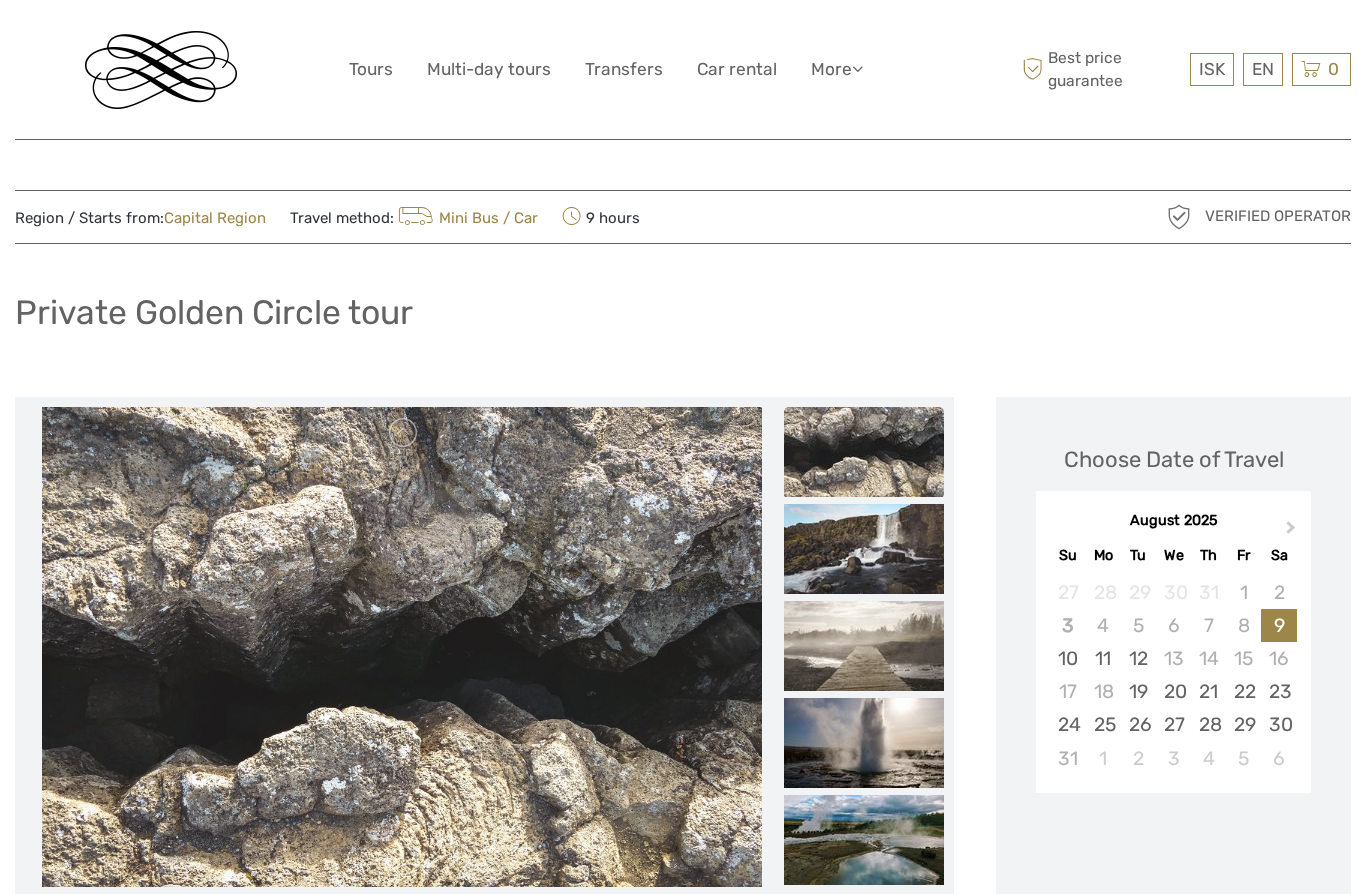 scroll, scrollTop: 0, scrollLeft: 0, axis: both 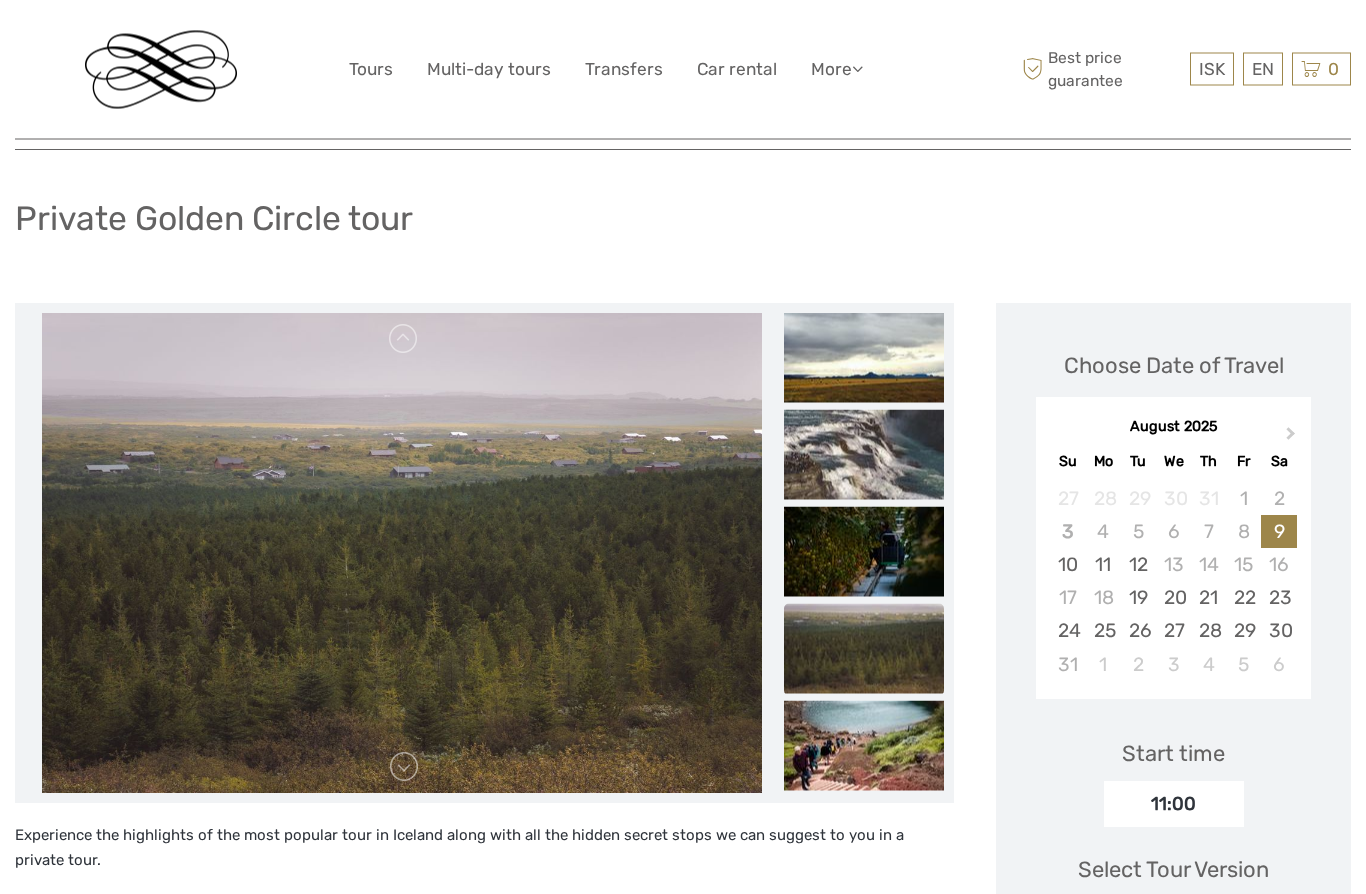 click on "ISK
ISK
€
$
£
EN
English
Español
Deutsch
Tours
Multi-day tours
Transfers
Car rental
More
Food & drink
Travel Articles
Back to Hotel
Food & drink
Travel Articles
Back to Hotel
Best price guarantee
Best price guarantee
ISK
ISK
€
$
£
EN
English
Español
Deutsch
0" at bounding box center [683, 69] 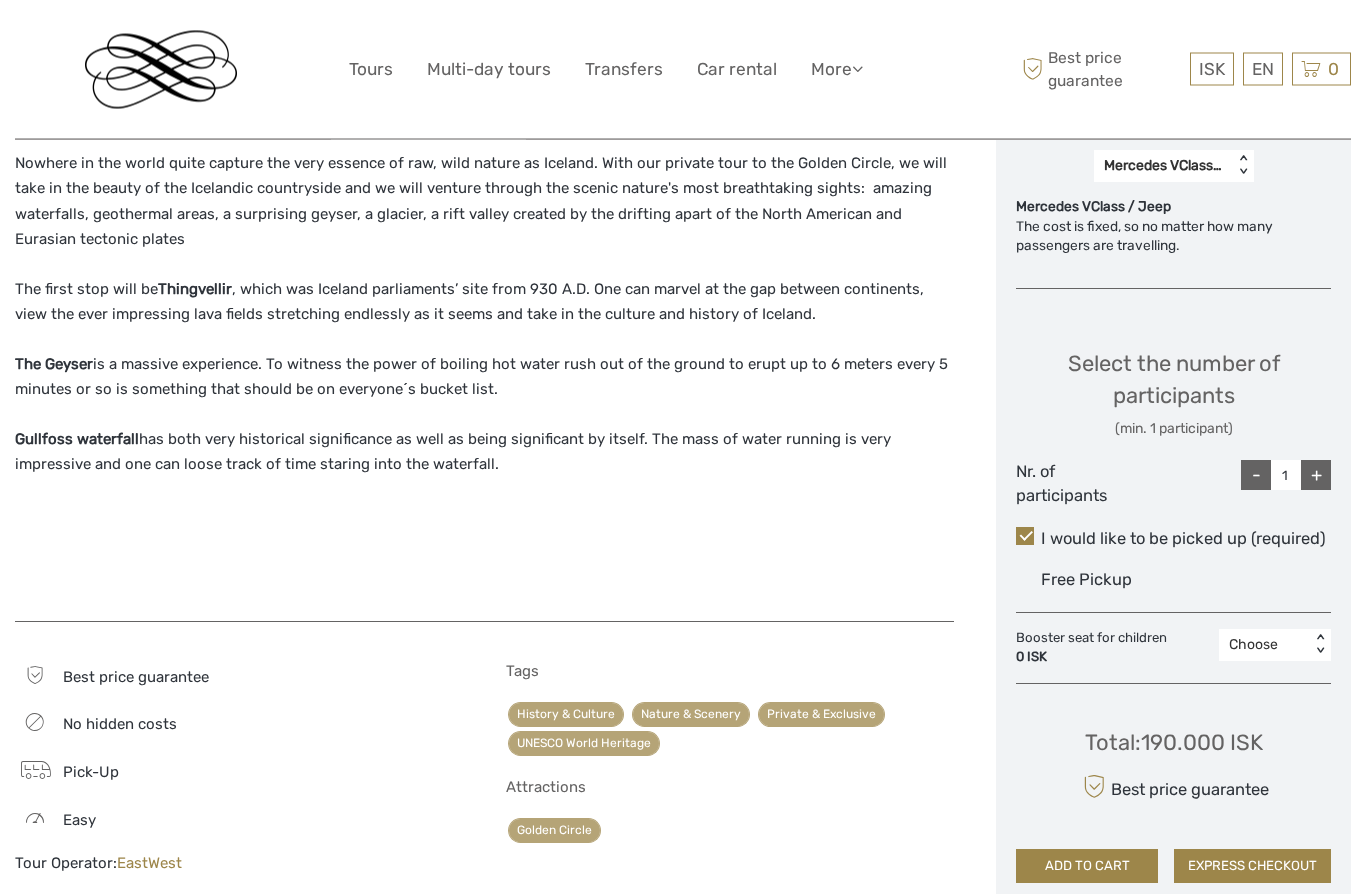 scroll, scrollTop: 836, scrollLeft: 0, axis: vertical 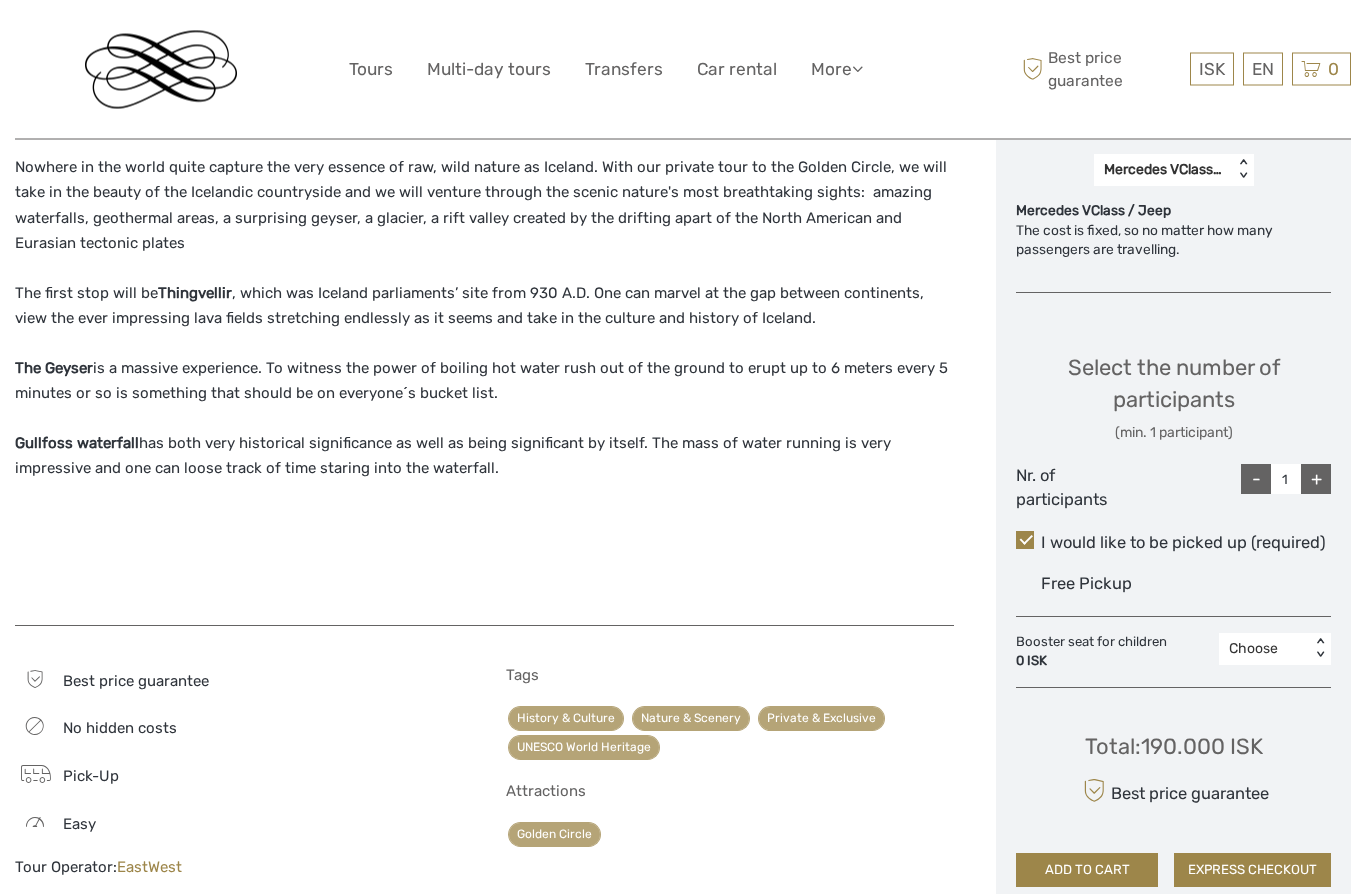click on "Tours" at bounding box center (371, 69) 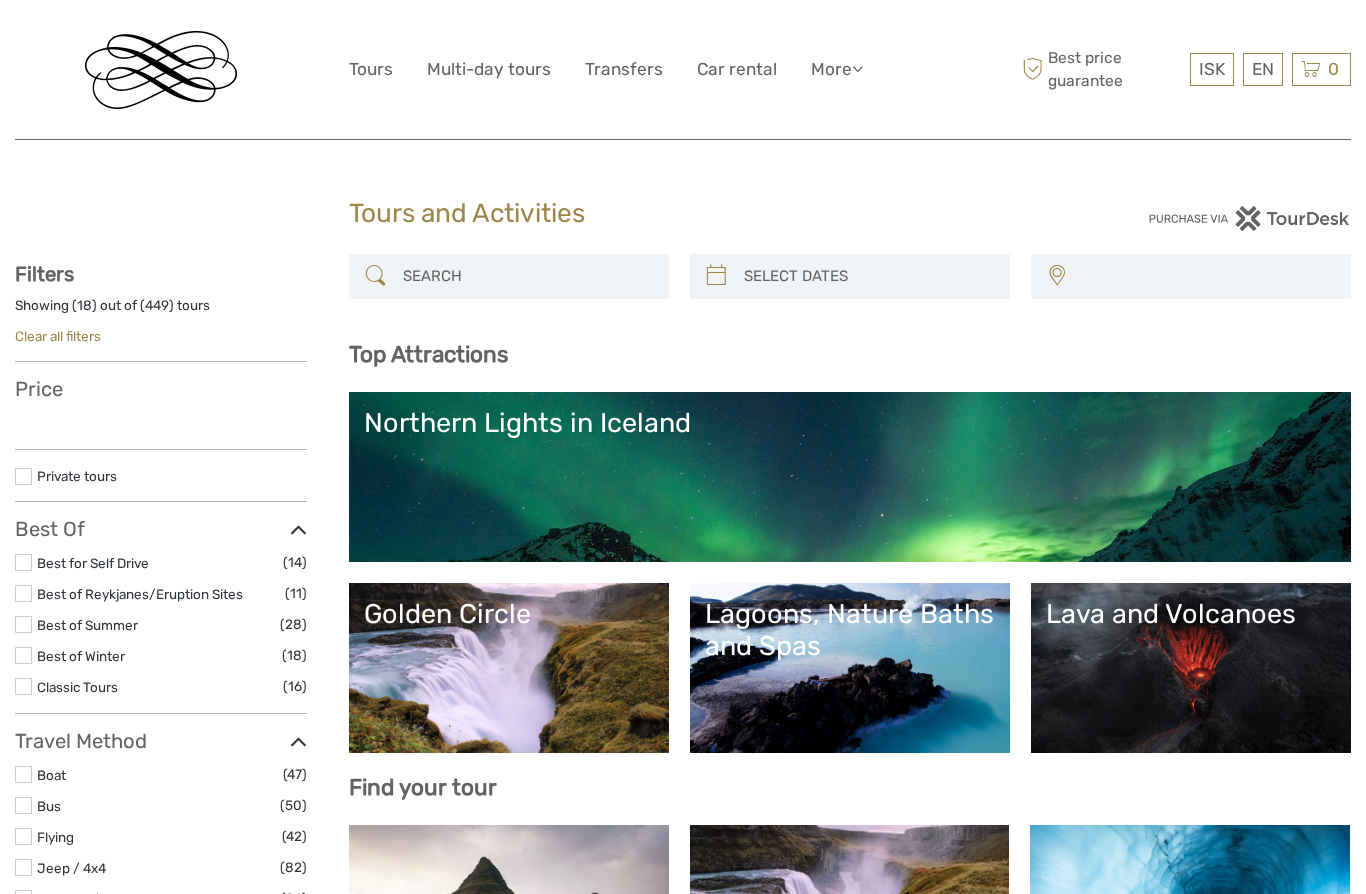 select 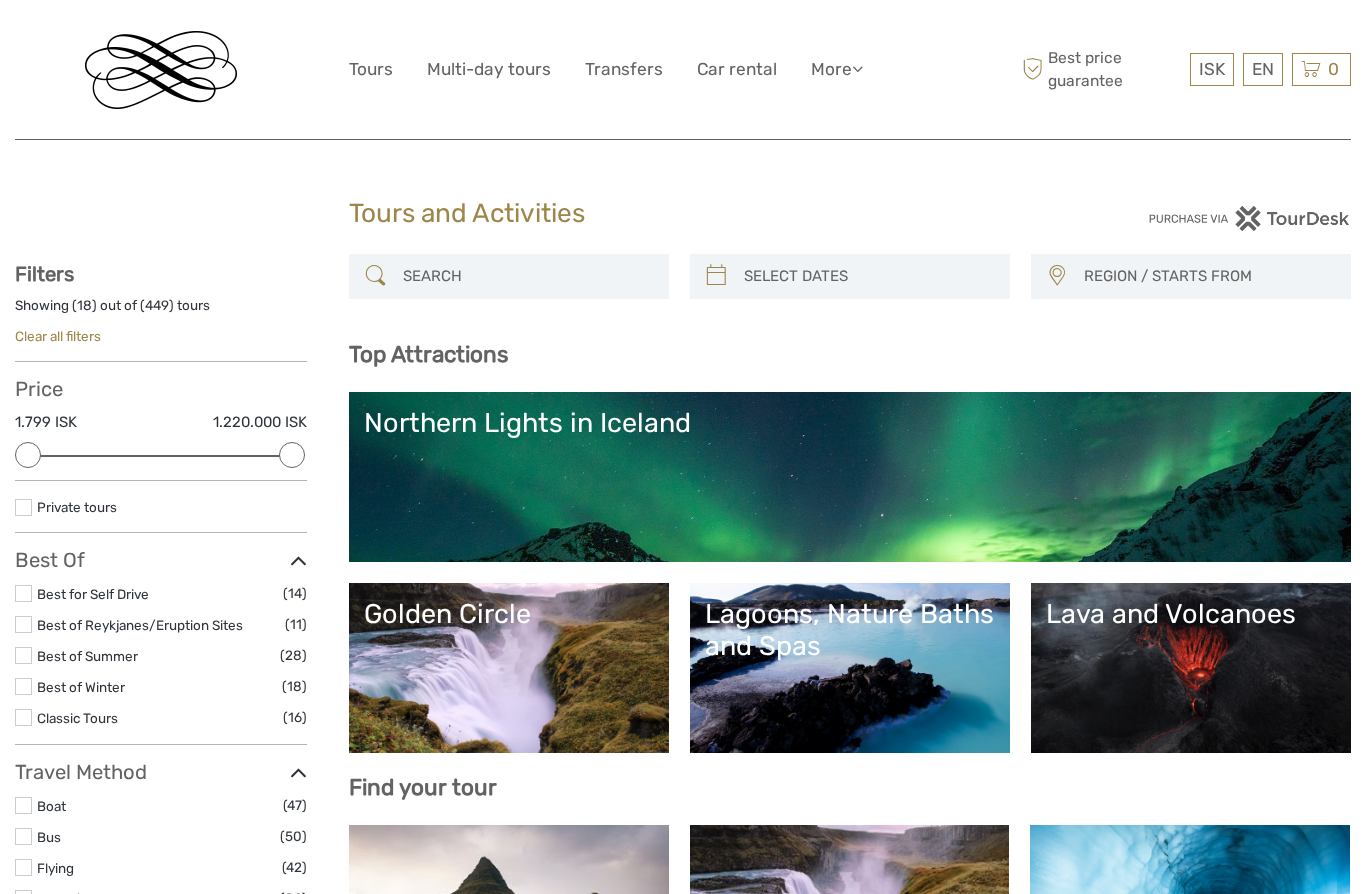 scroll, scrollTop: 0, scrollLeft: 0, axis: both 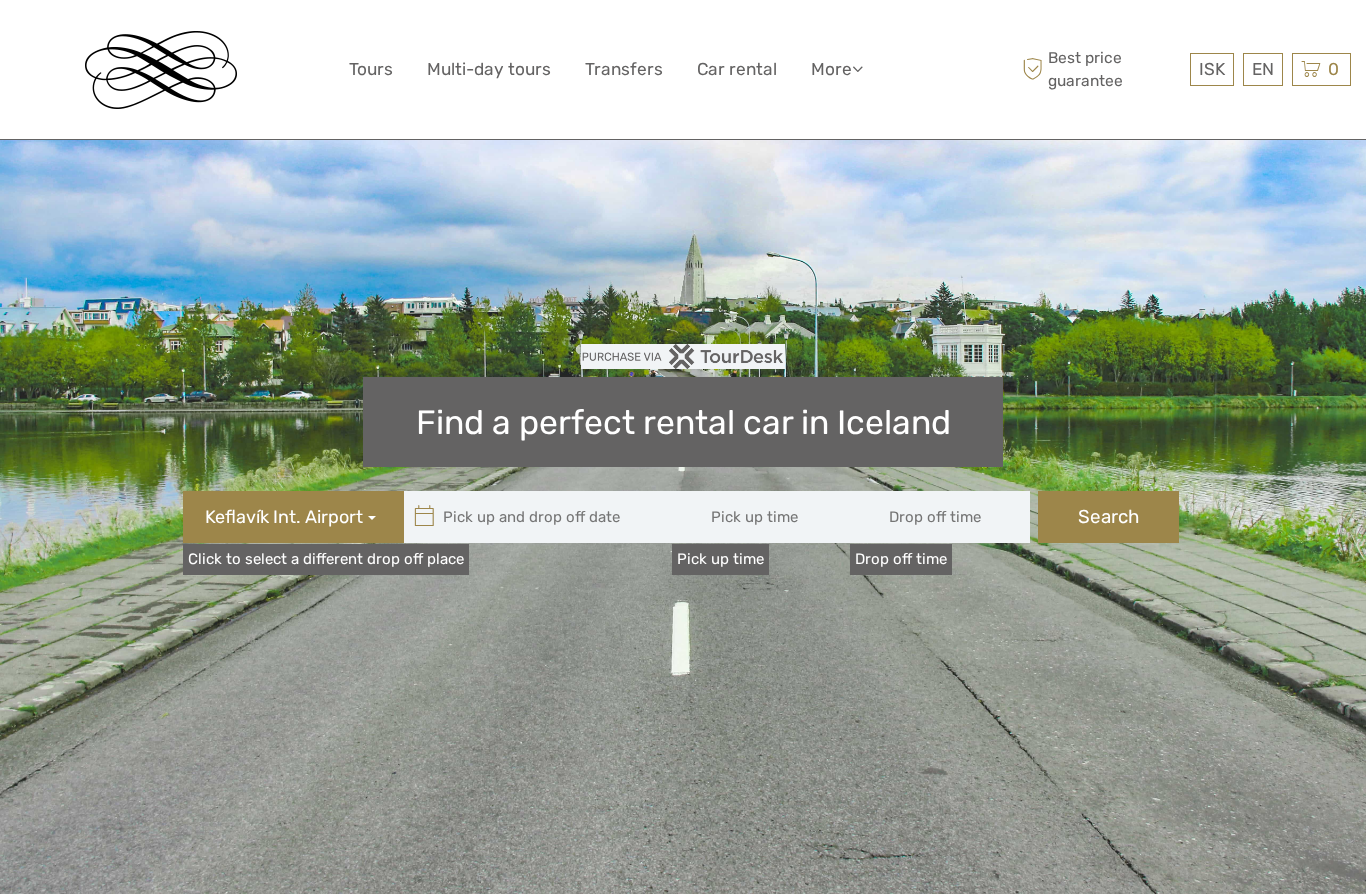 type 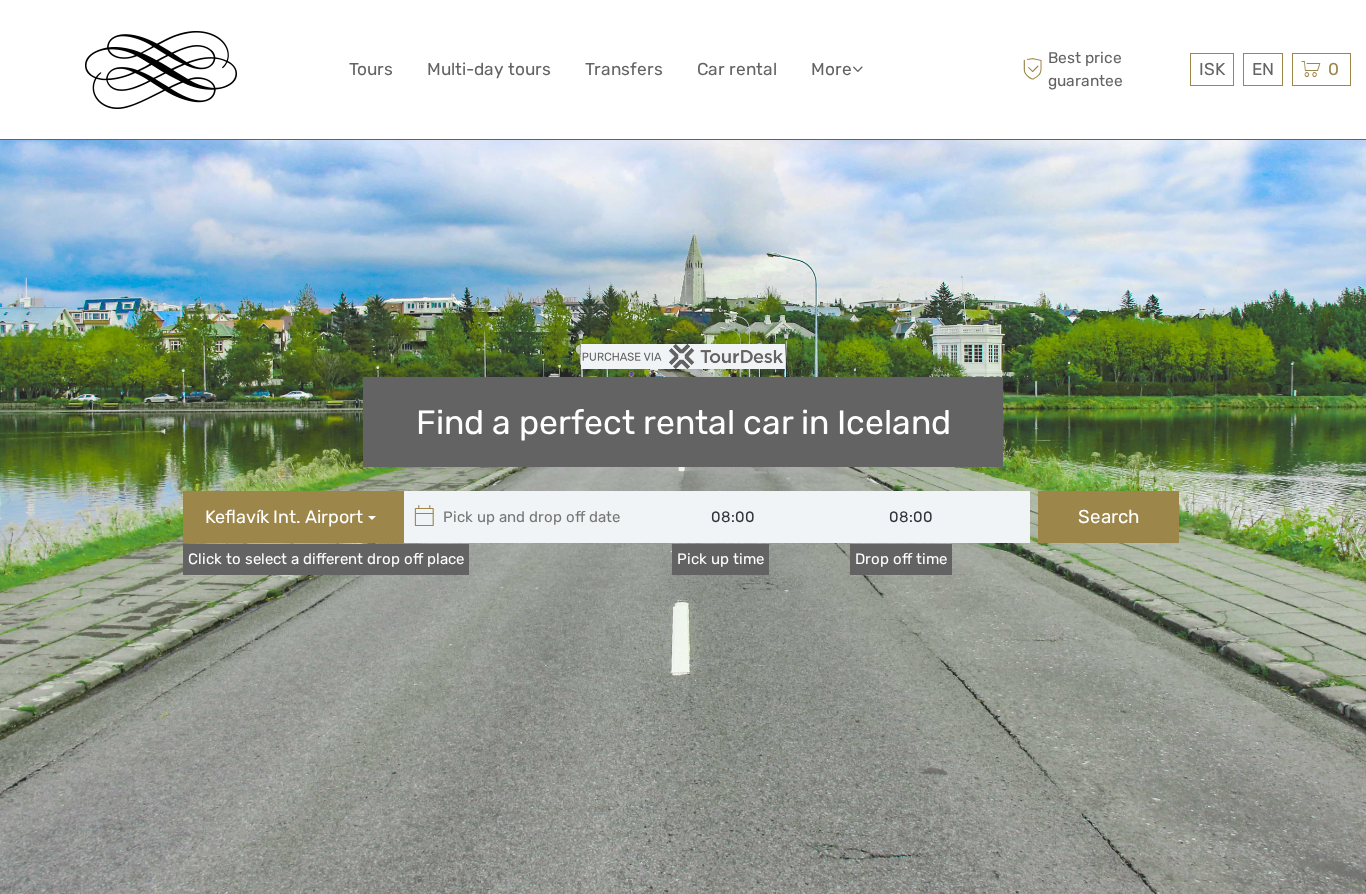 scroll, scrollTop: 0, scrollLeft: 0, axis: both 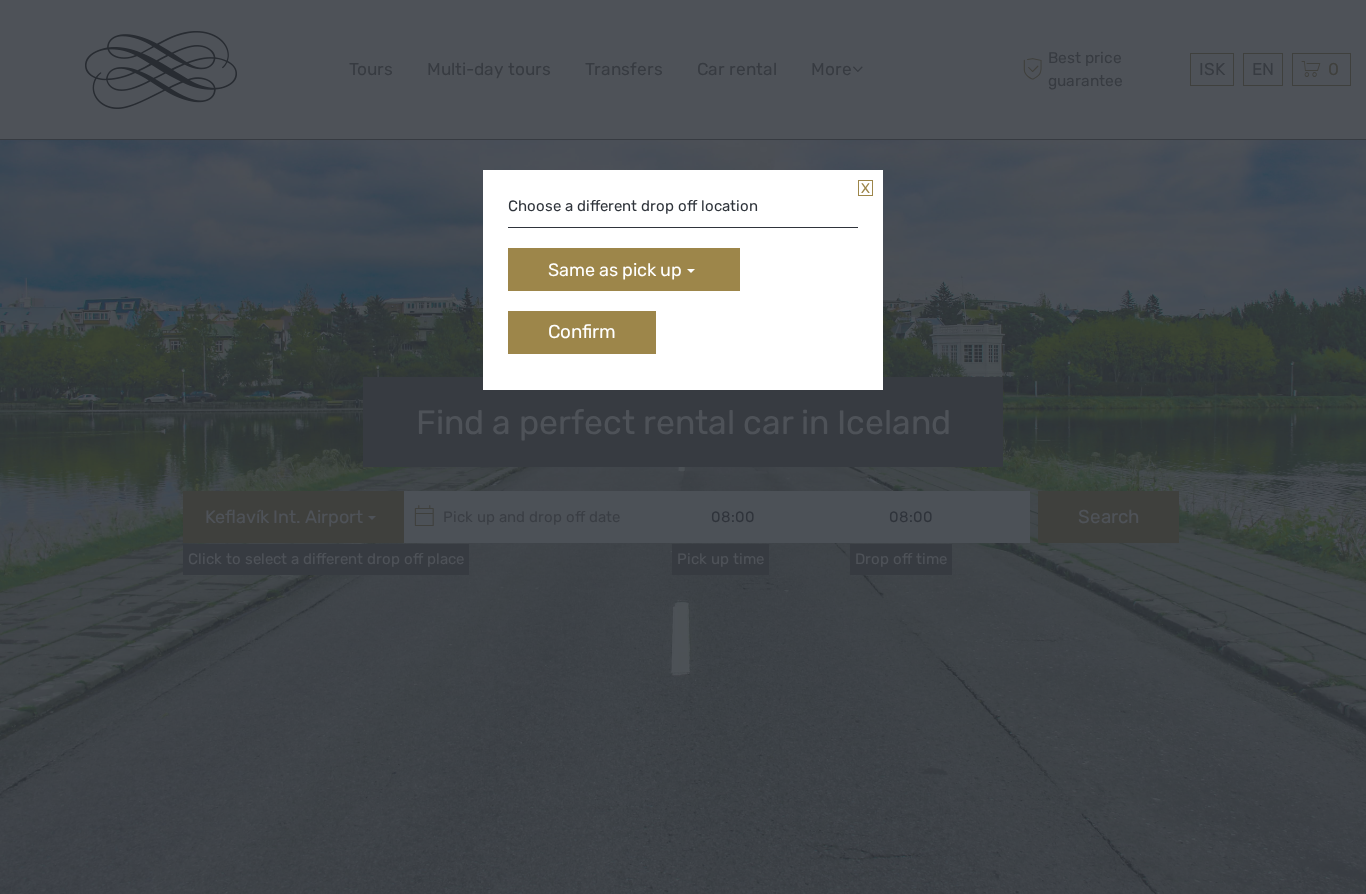 click on "Choose a different drop off location" at bounding box center [683, 207] 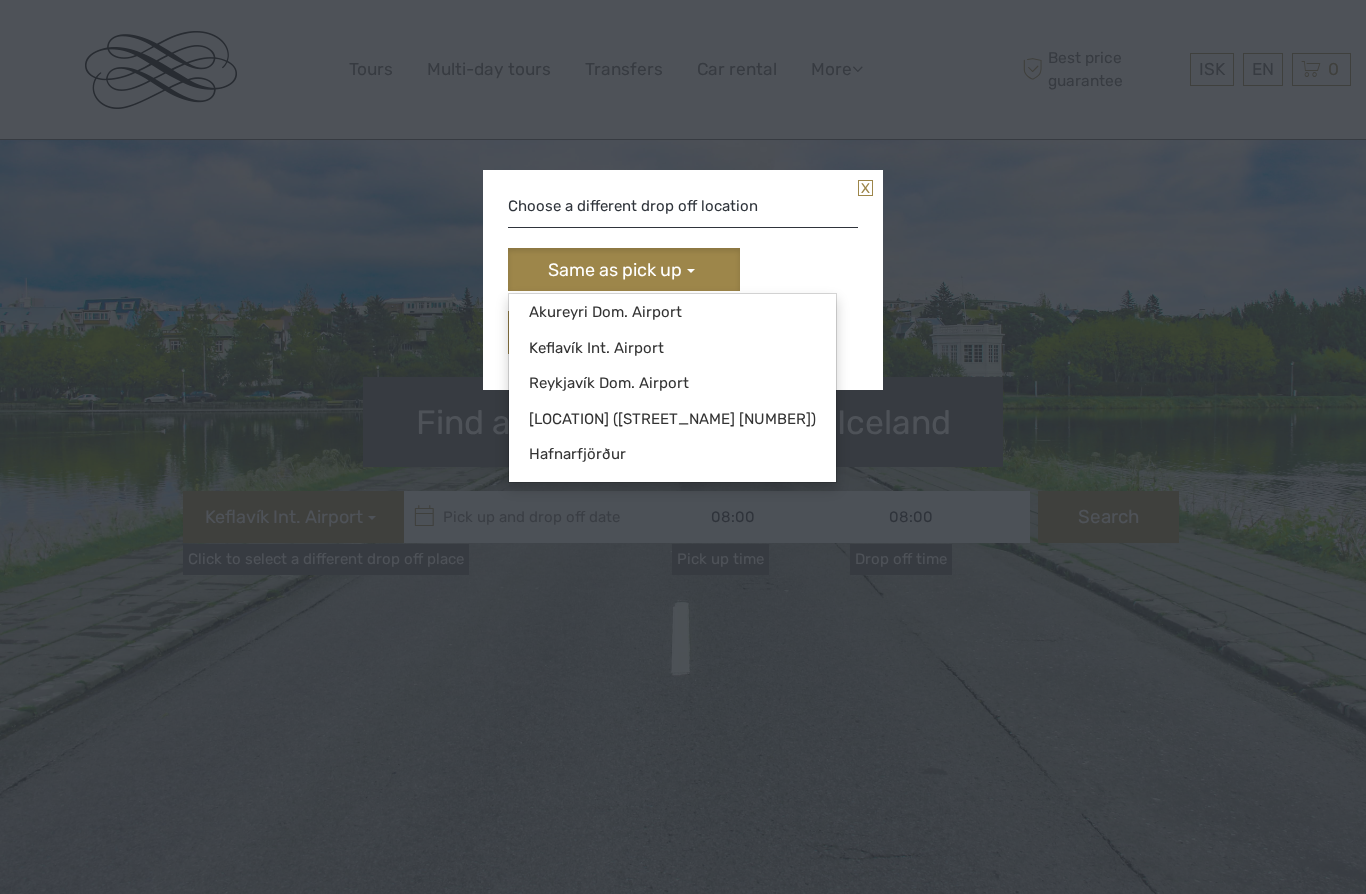 click on "Reykjavík Downtown (Flugvallarvegur 5)" at bounding box center (672, 419) 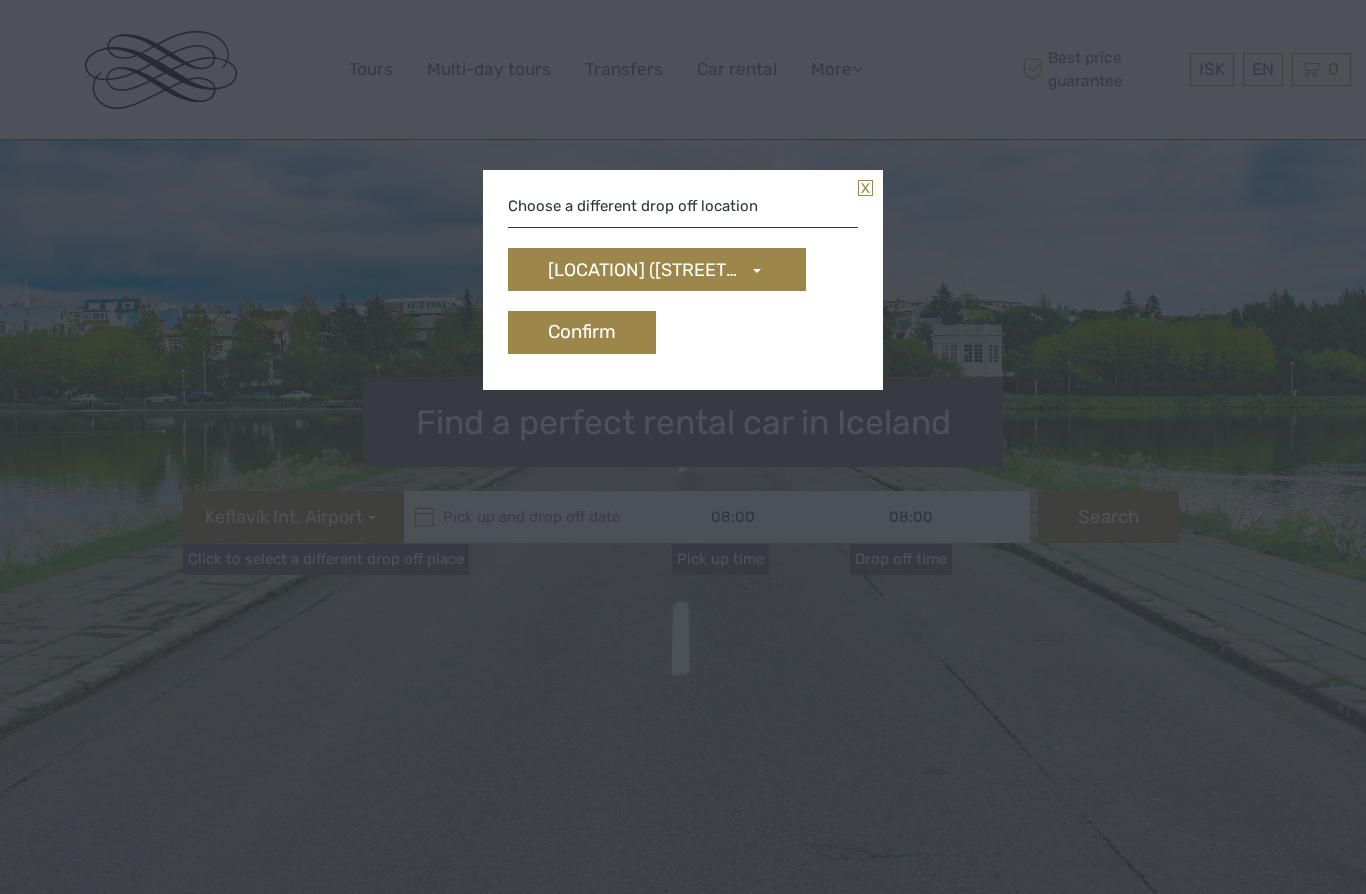 click on "Confirm" at bounding box center [582, 332] 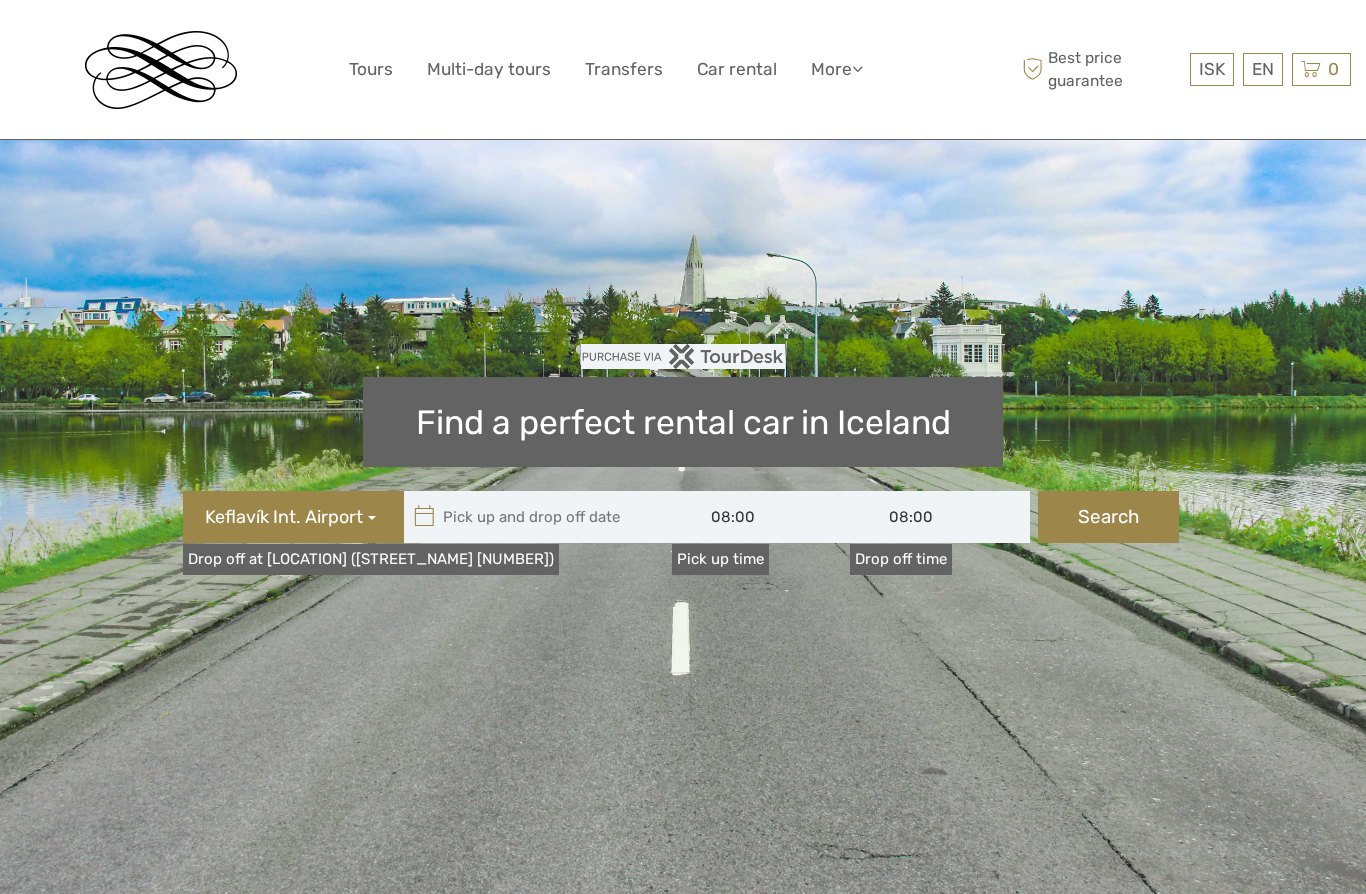 click at bounding box center (539, 517) 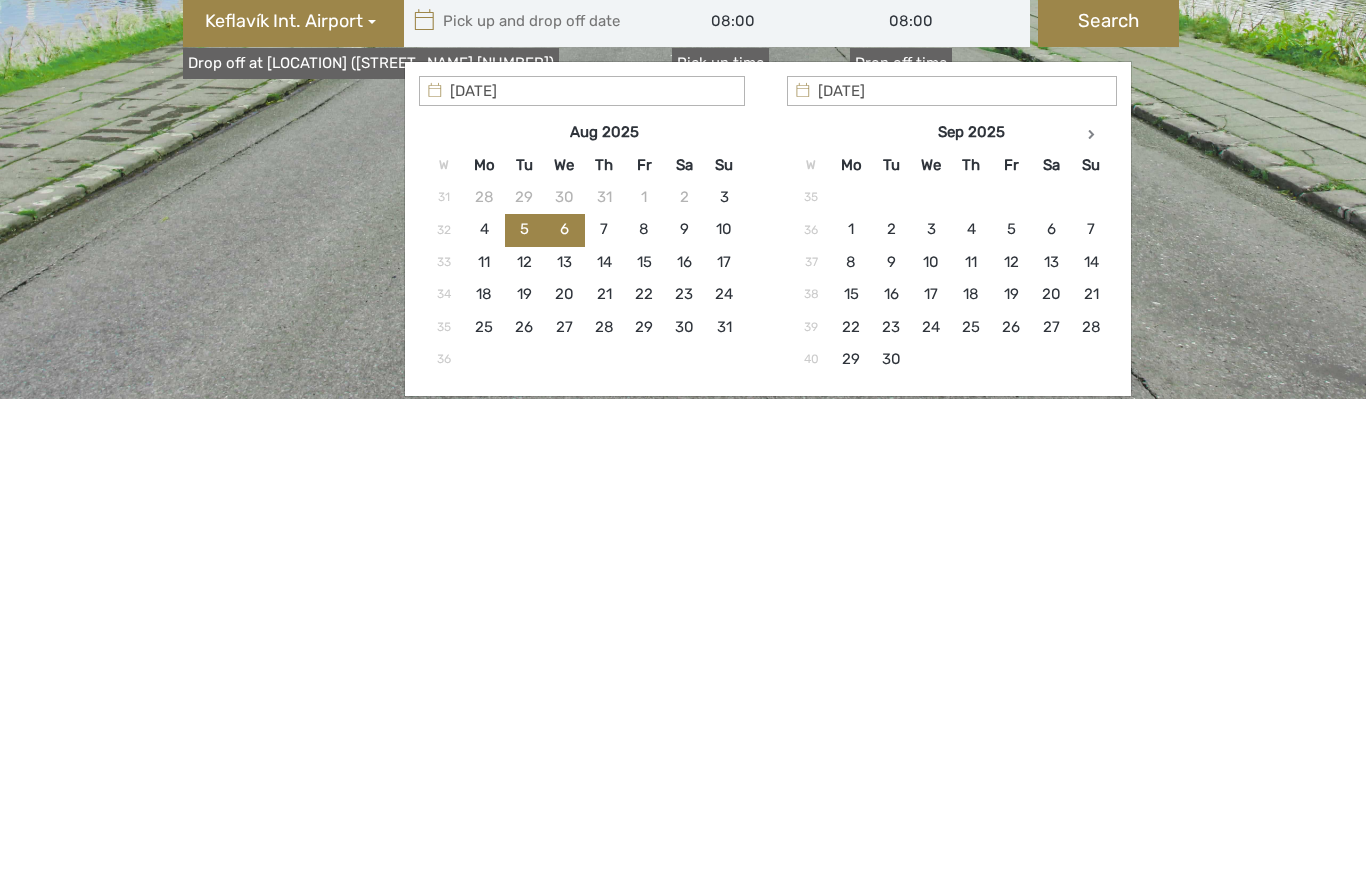 scroll, scrollTop: 8, scrollLeft: 0, axis: vertical 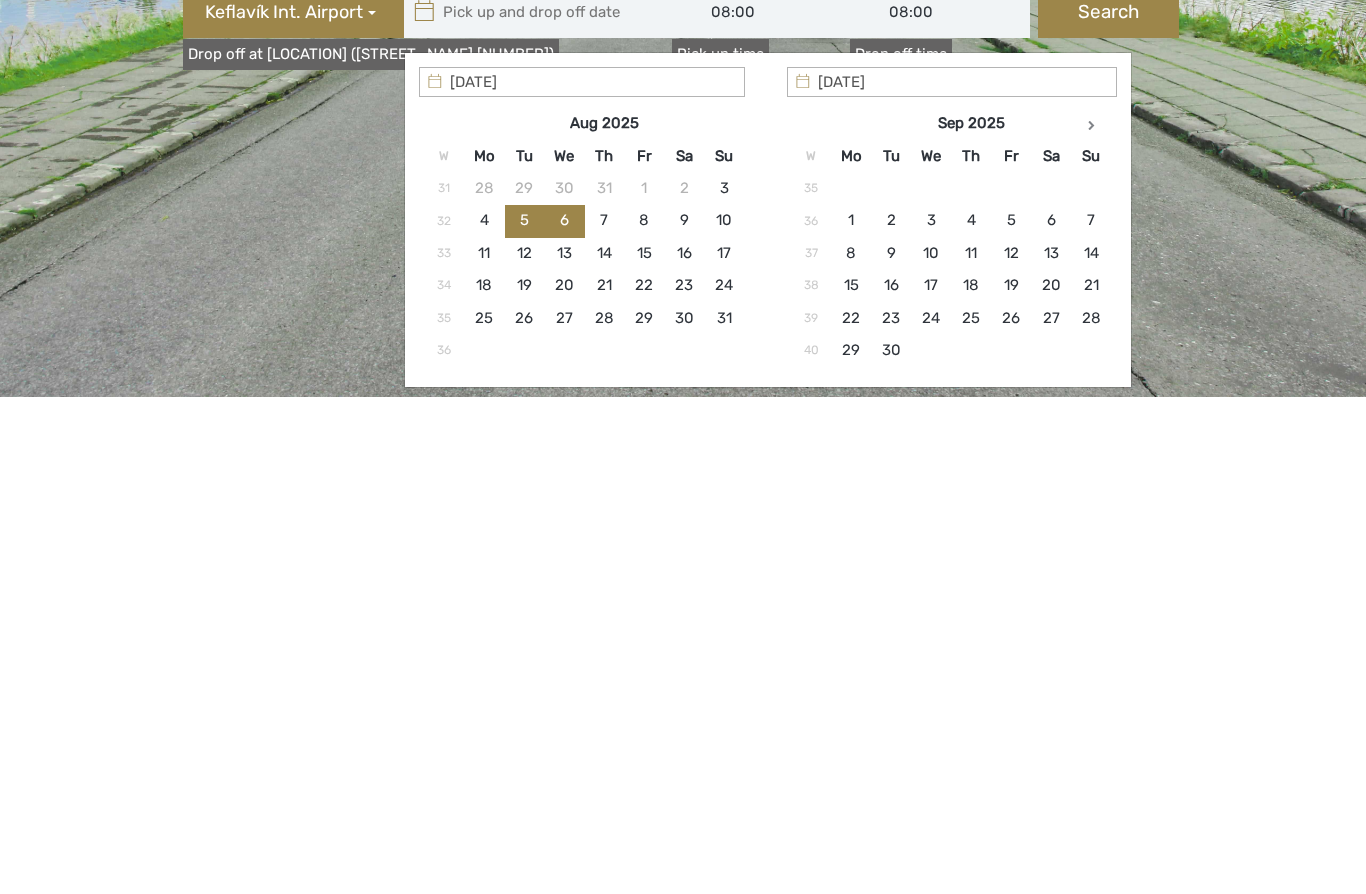 type on "20/08/2025" 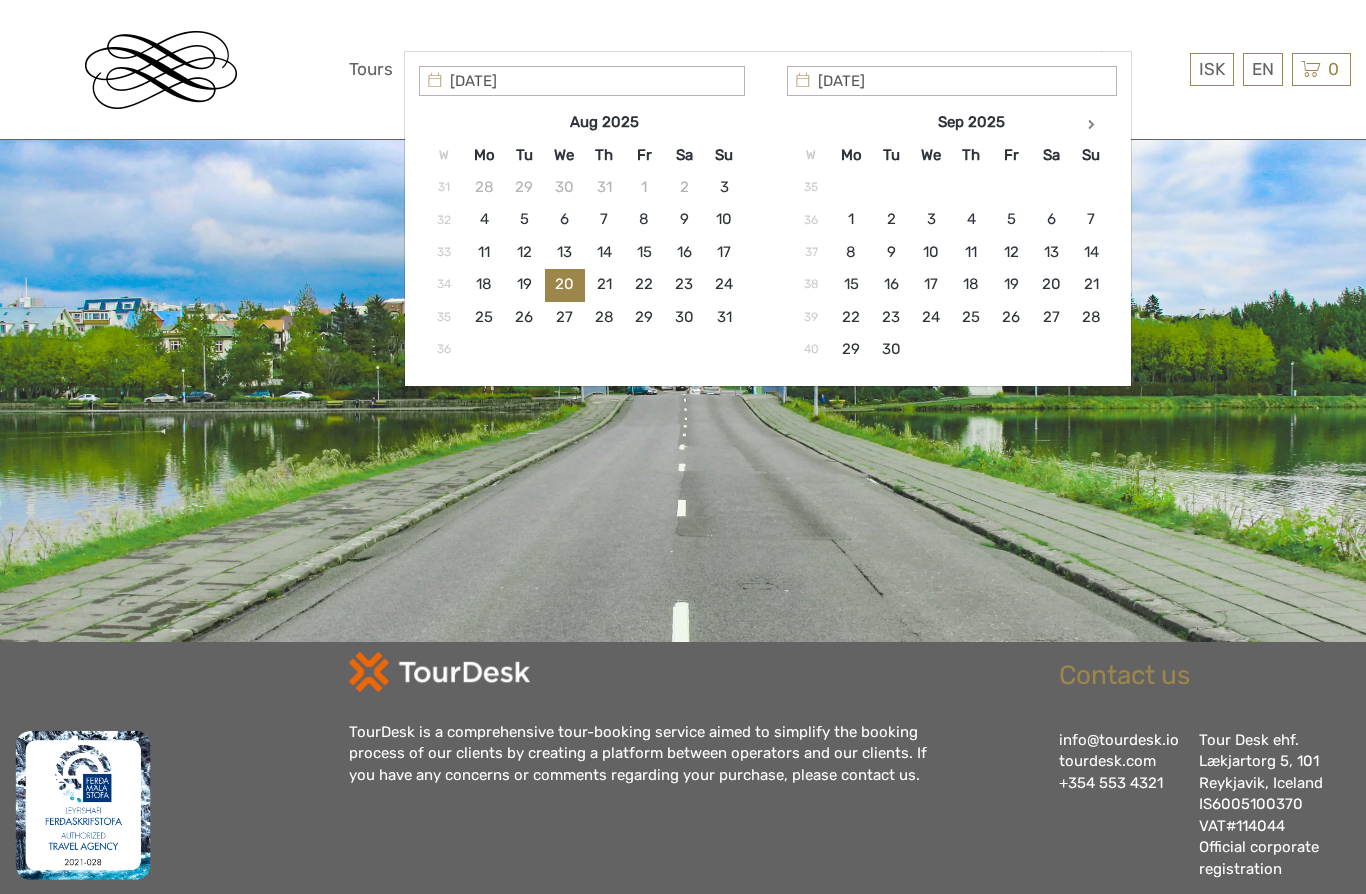 type on "22/08/2025" 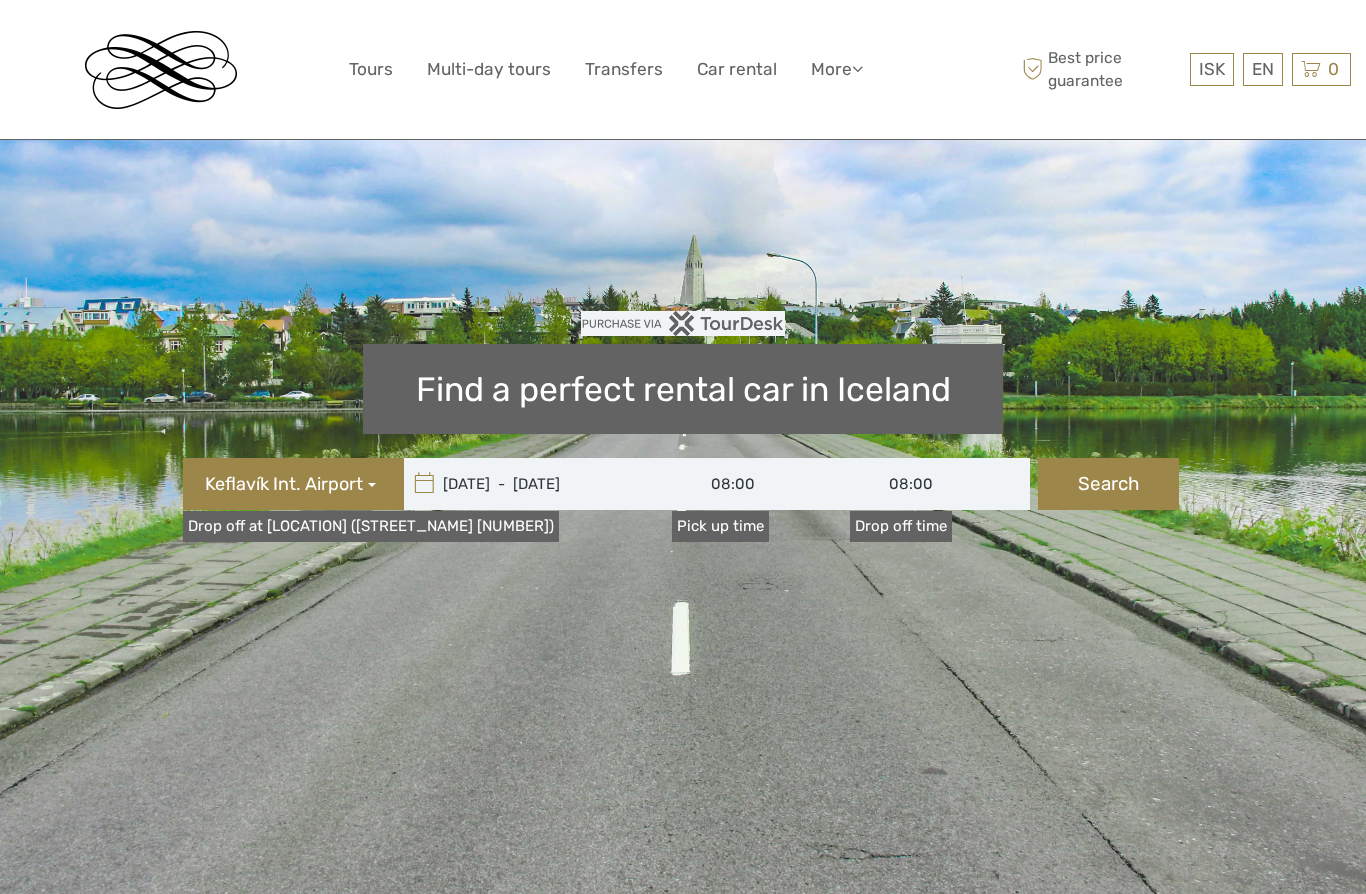 scroll, scrollTop: 34, scrollLeft: 0, axis: vertical 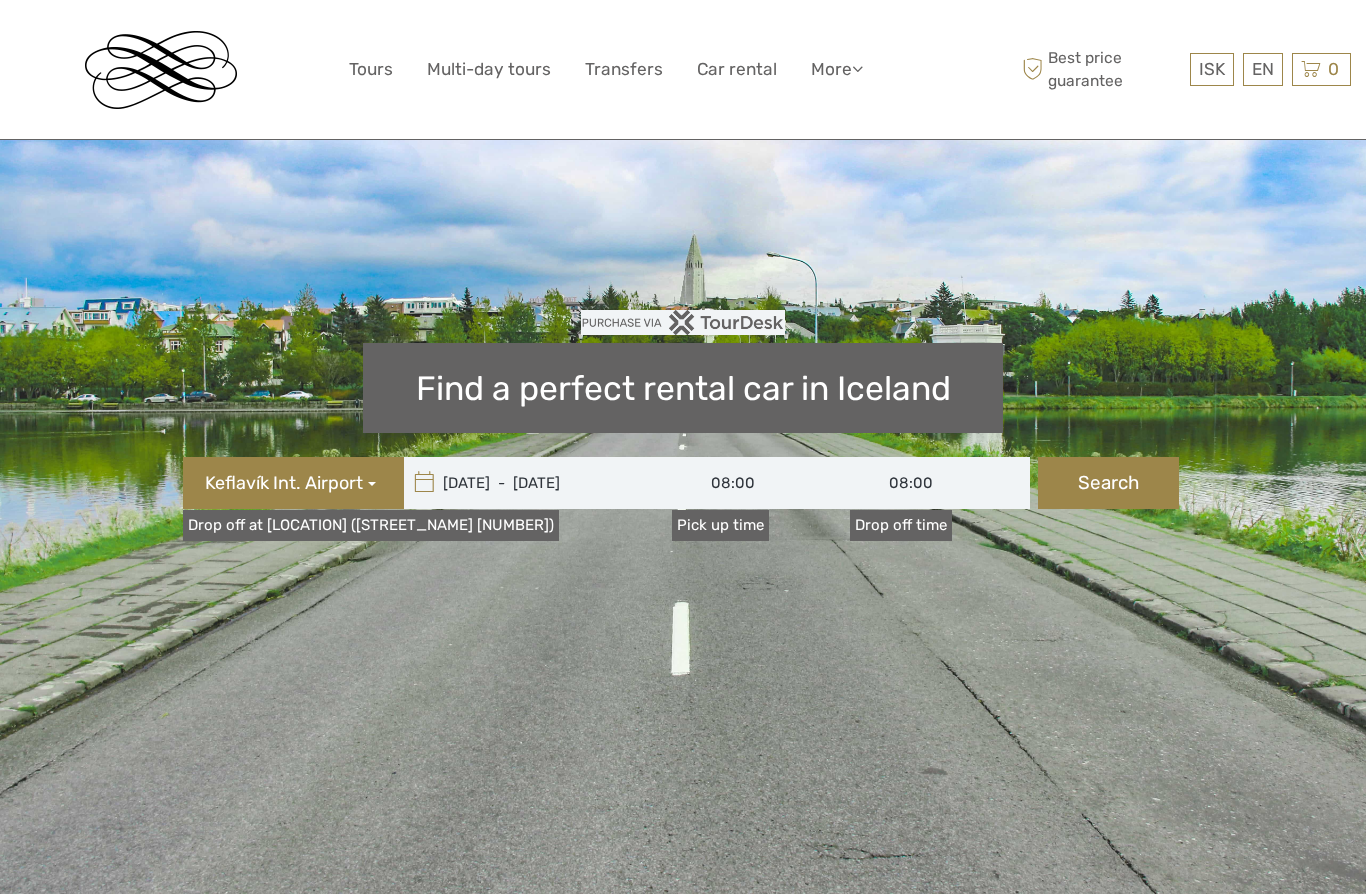 click on "08:00" at bounding box center (762, 483) 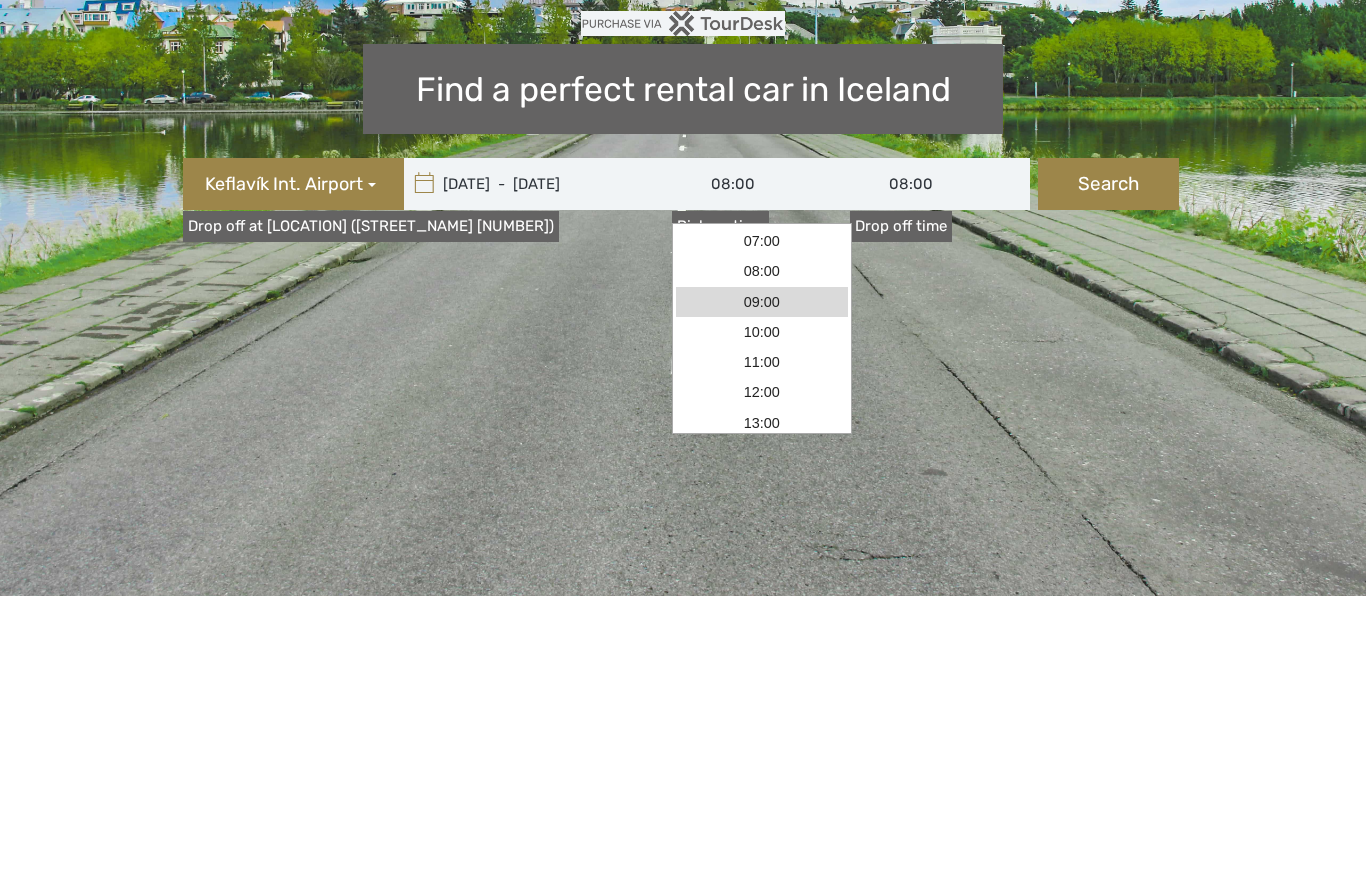 click on "09:00" at bounding box center [762, 601] 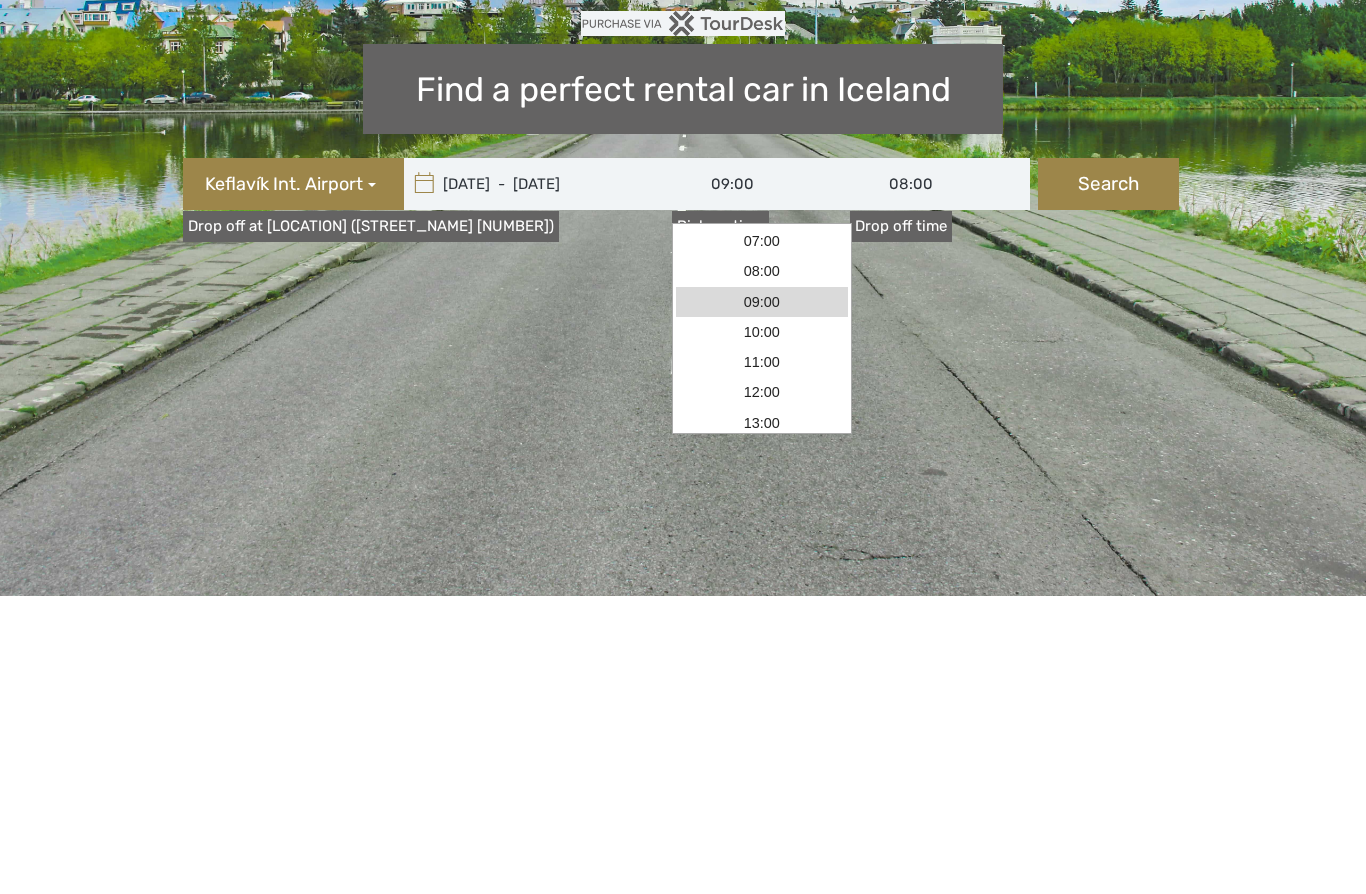 scroll, scrollTop: 333, scrollLeft: 0, axis: vertical 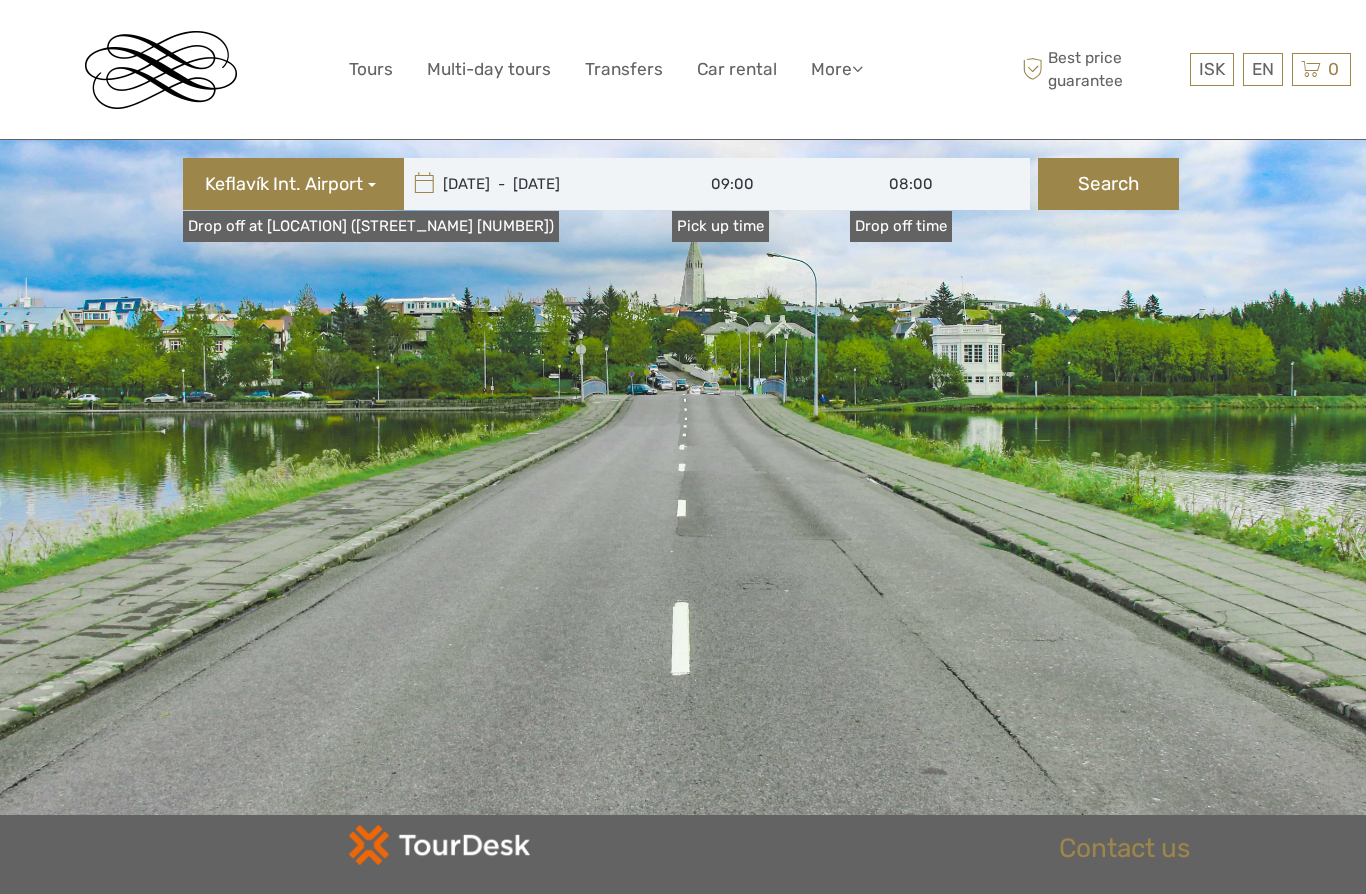 click on "08:00" at bounding box center (940, 184) 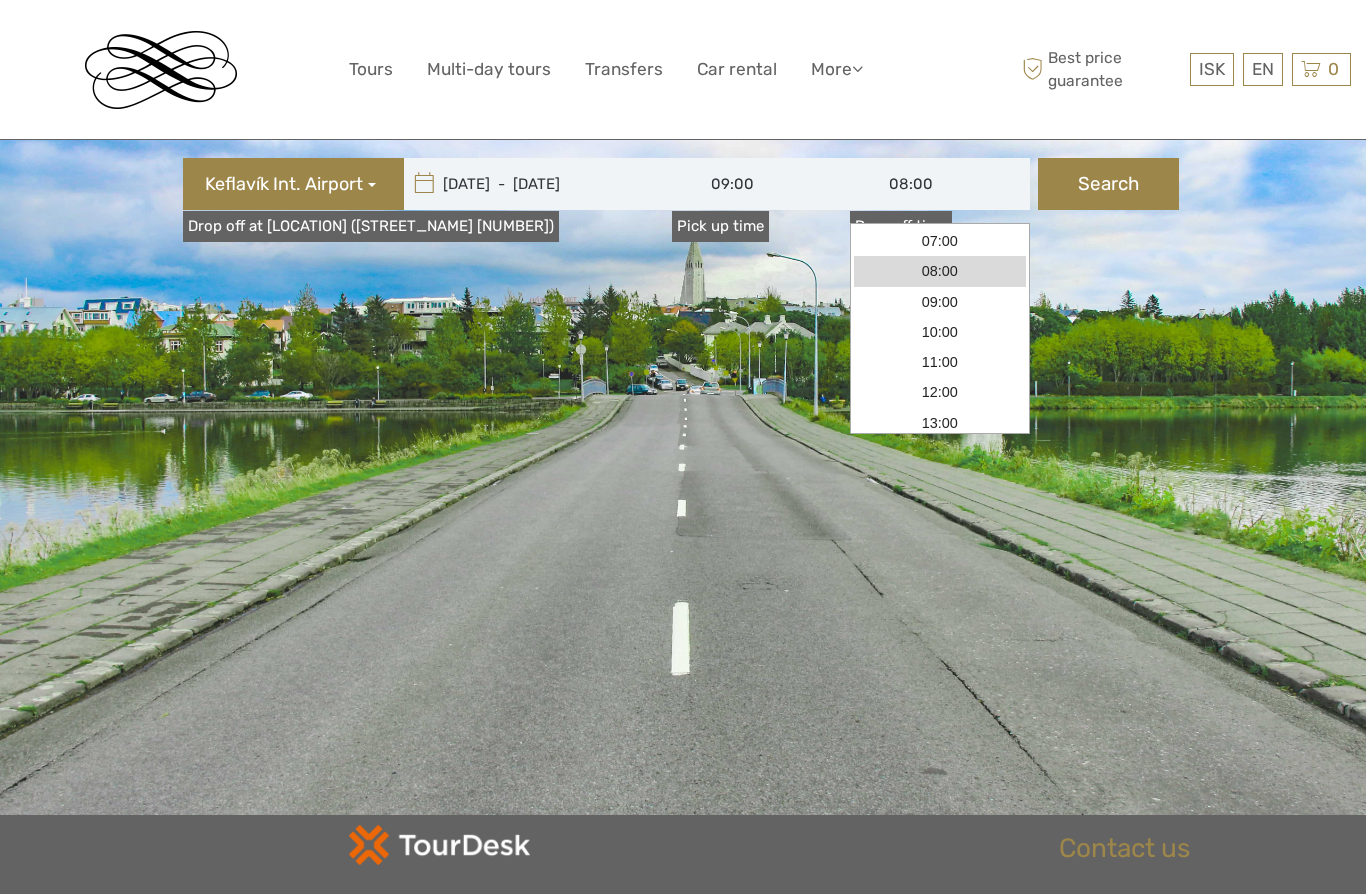 scroll, scrollTop: 332, scrollLeft: 0, axis: vertical 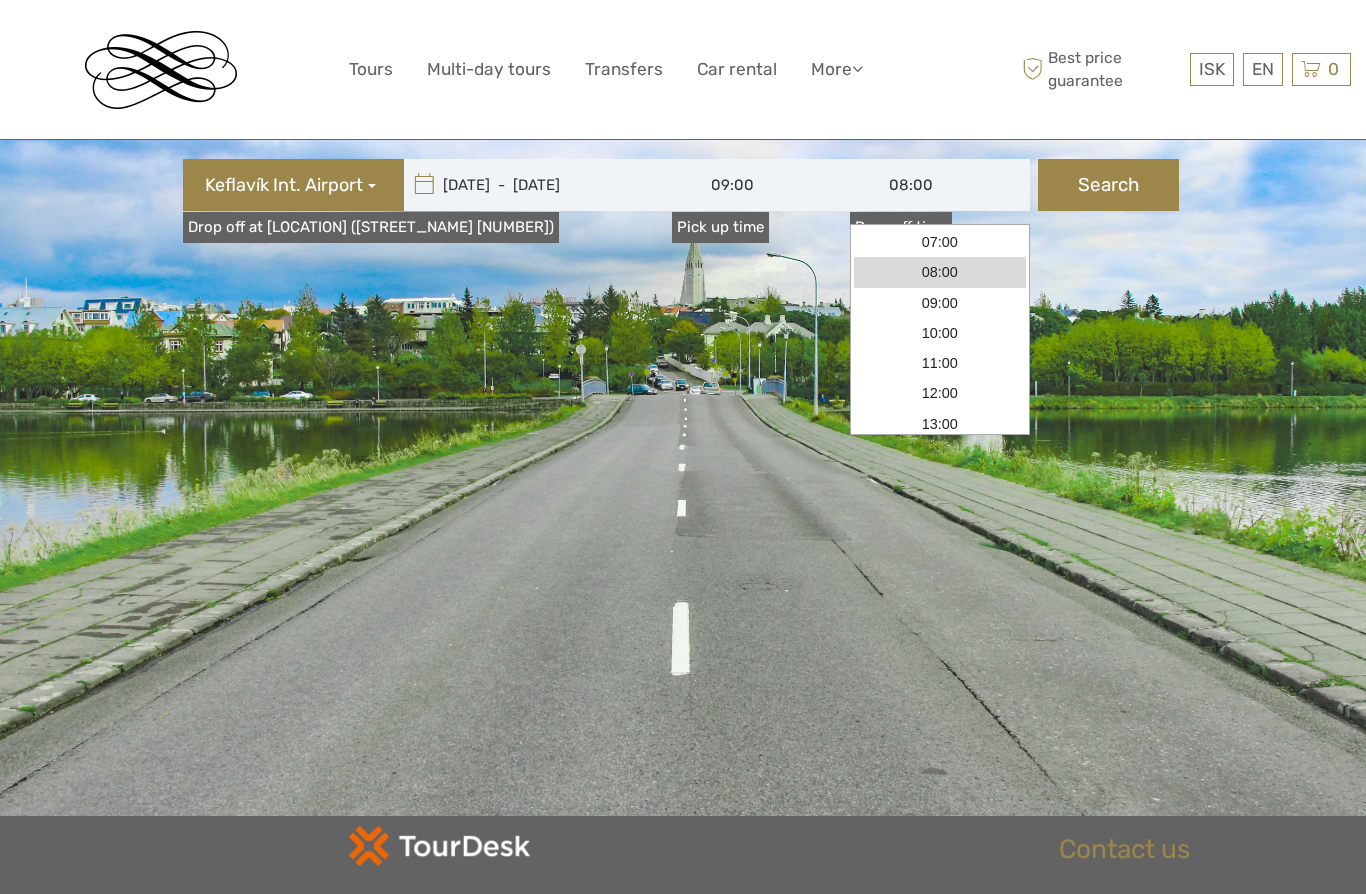 click on "09:00" at bounding box center (940, 303) 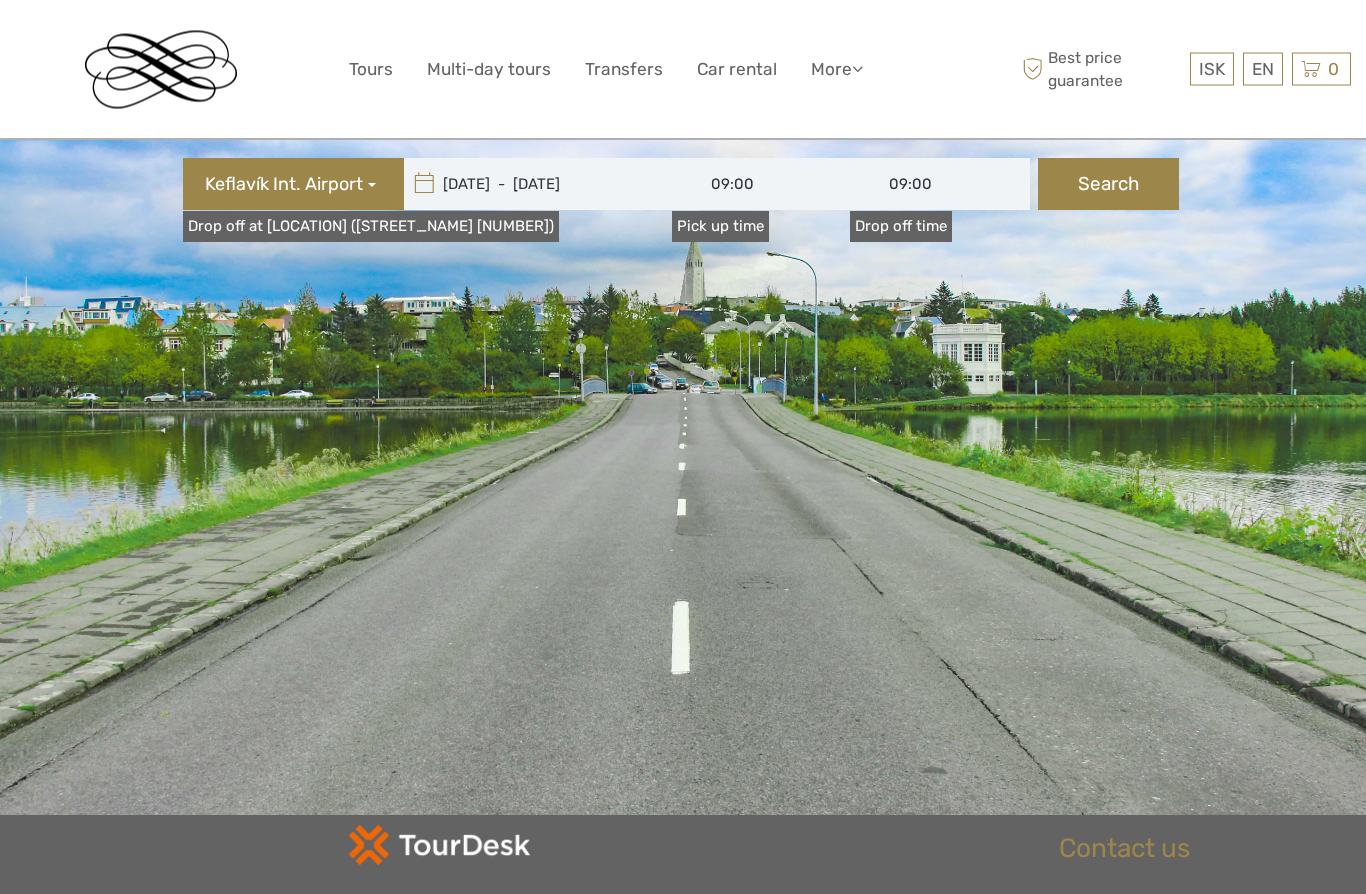 click on "Search" at bounding box center (1108, 185) 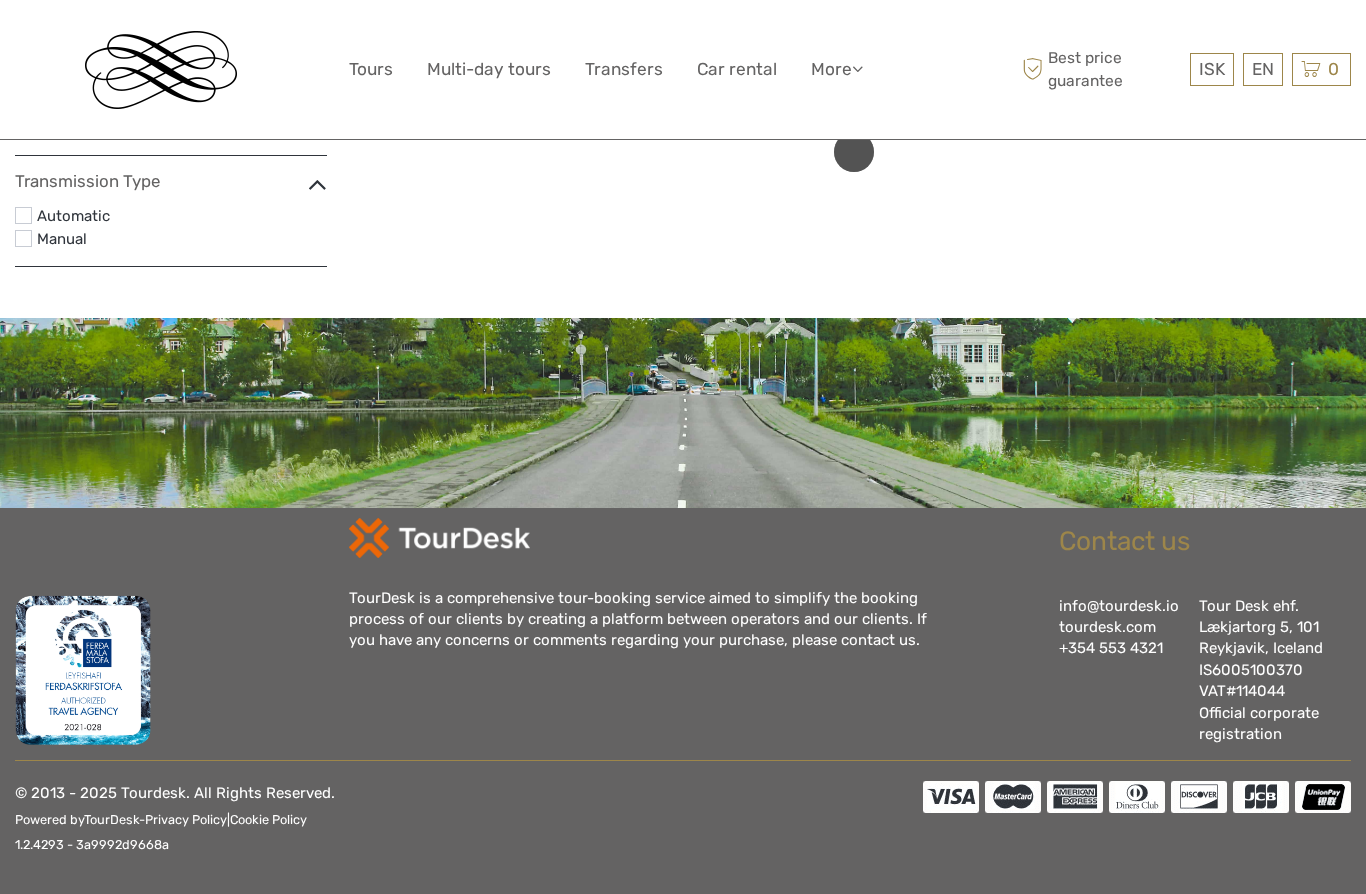 scroll, scrollTop: 248, scrollLeft: 0, axis: vertical 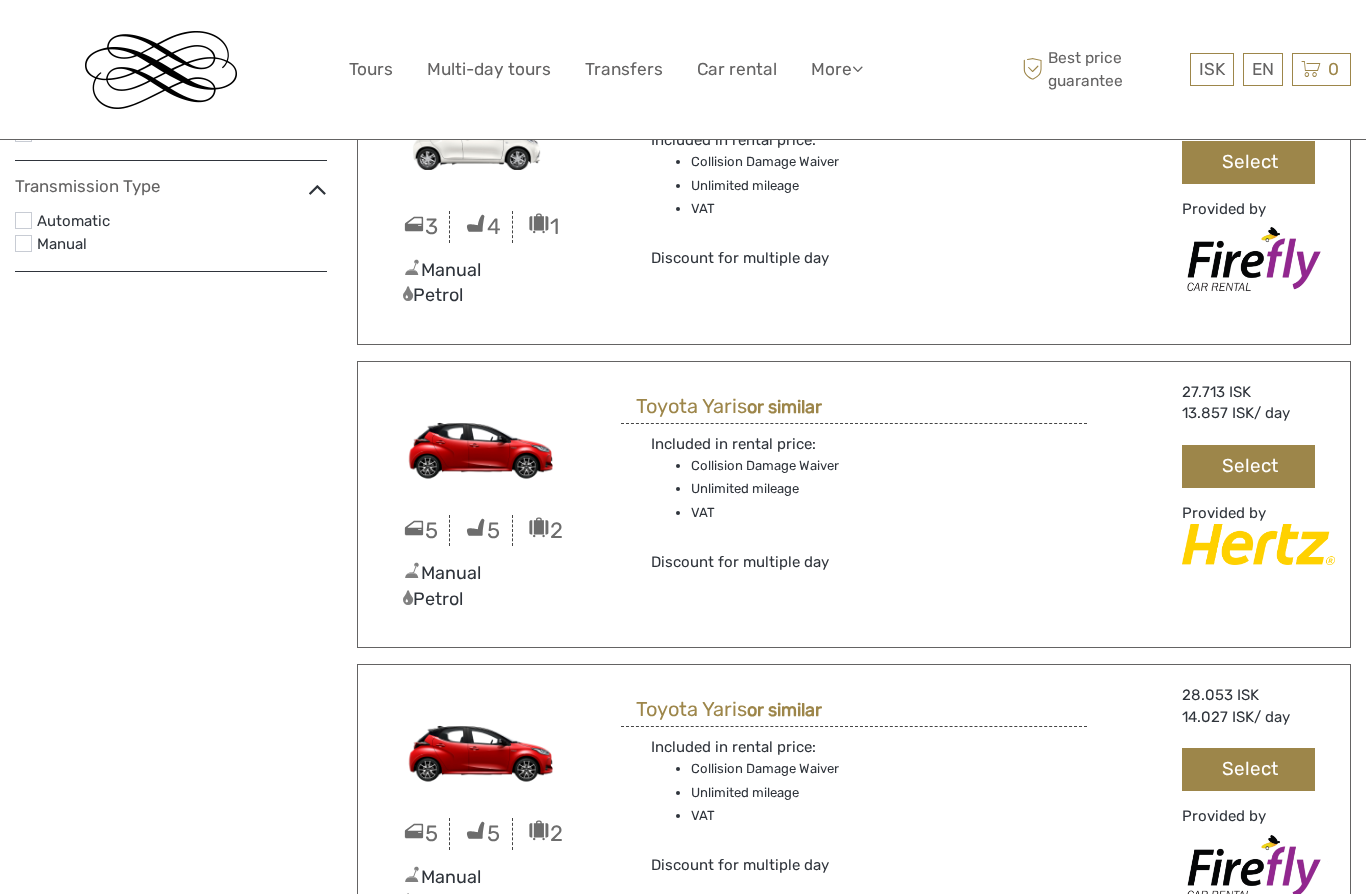 click on "Manual" at bounding box center (182, 245) 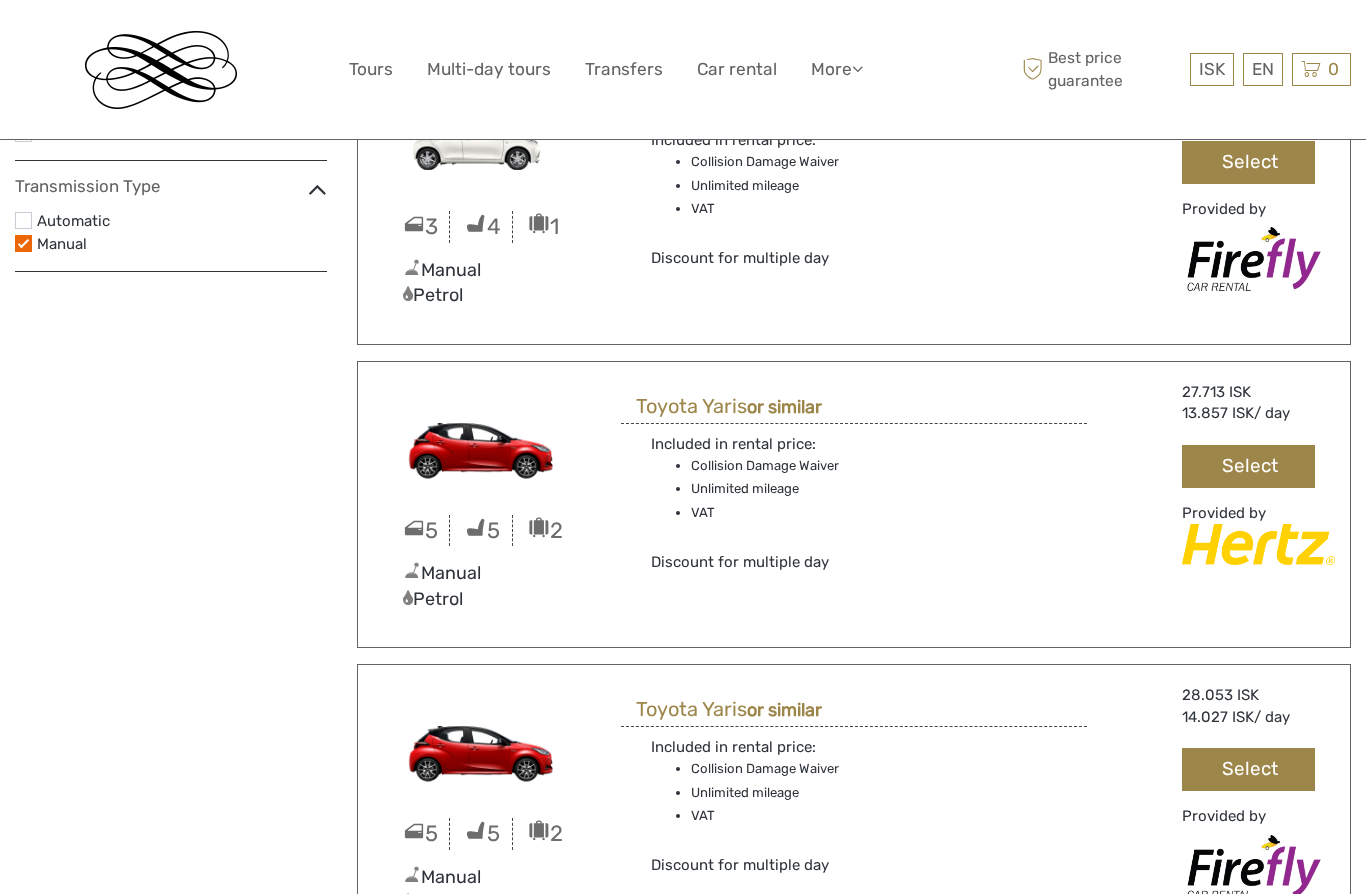 click on "Automatic" at bounding box center (182, 222) 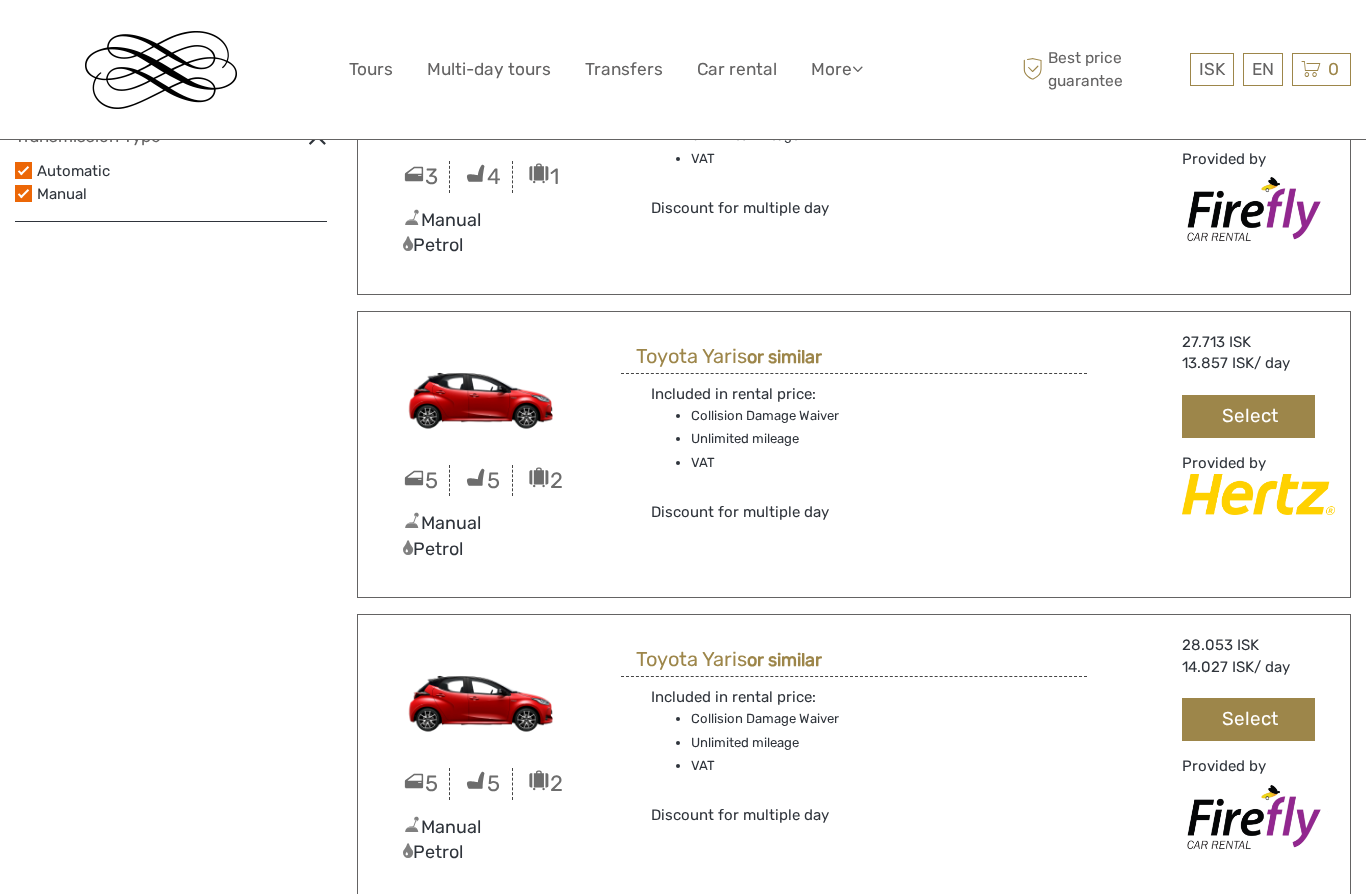scroll, scrollTop: 0, scrollLeft: 0, axis: both 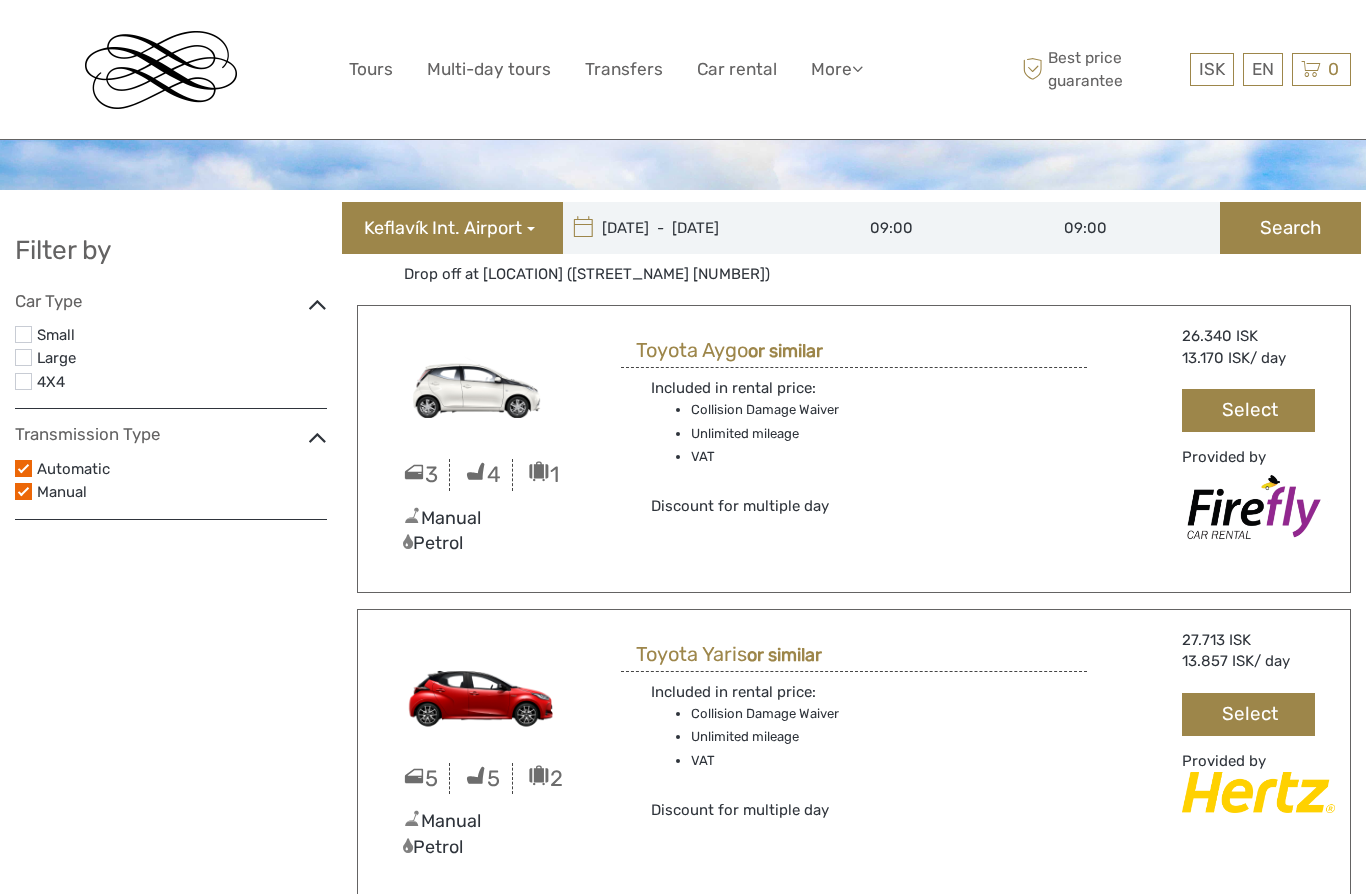click on "Tours" at bounding box center (371, 69) 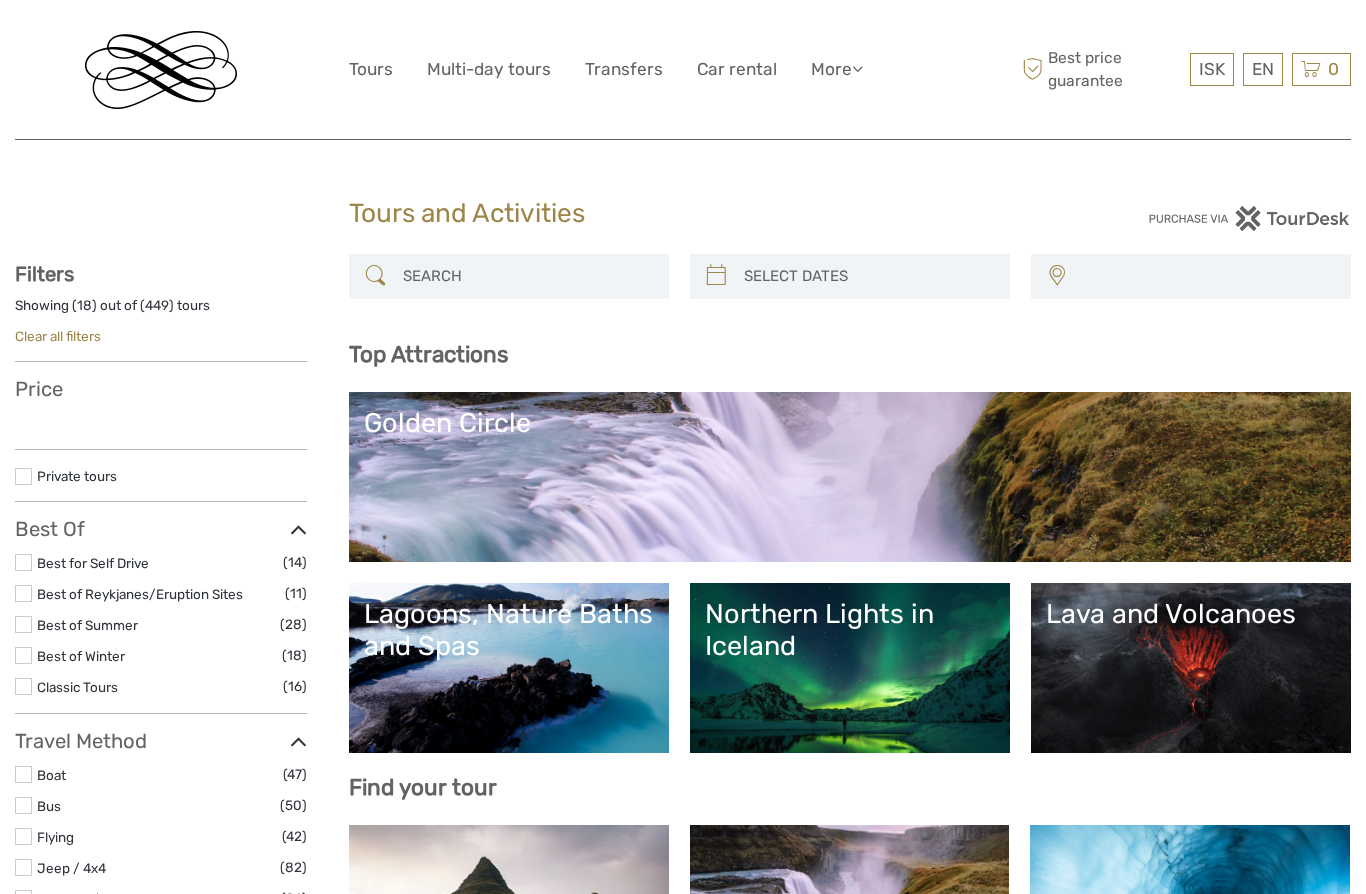 select 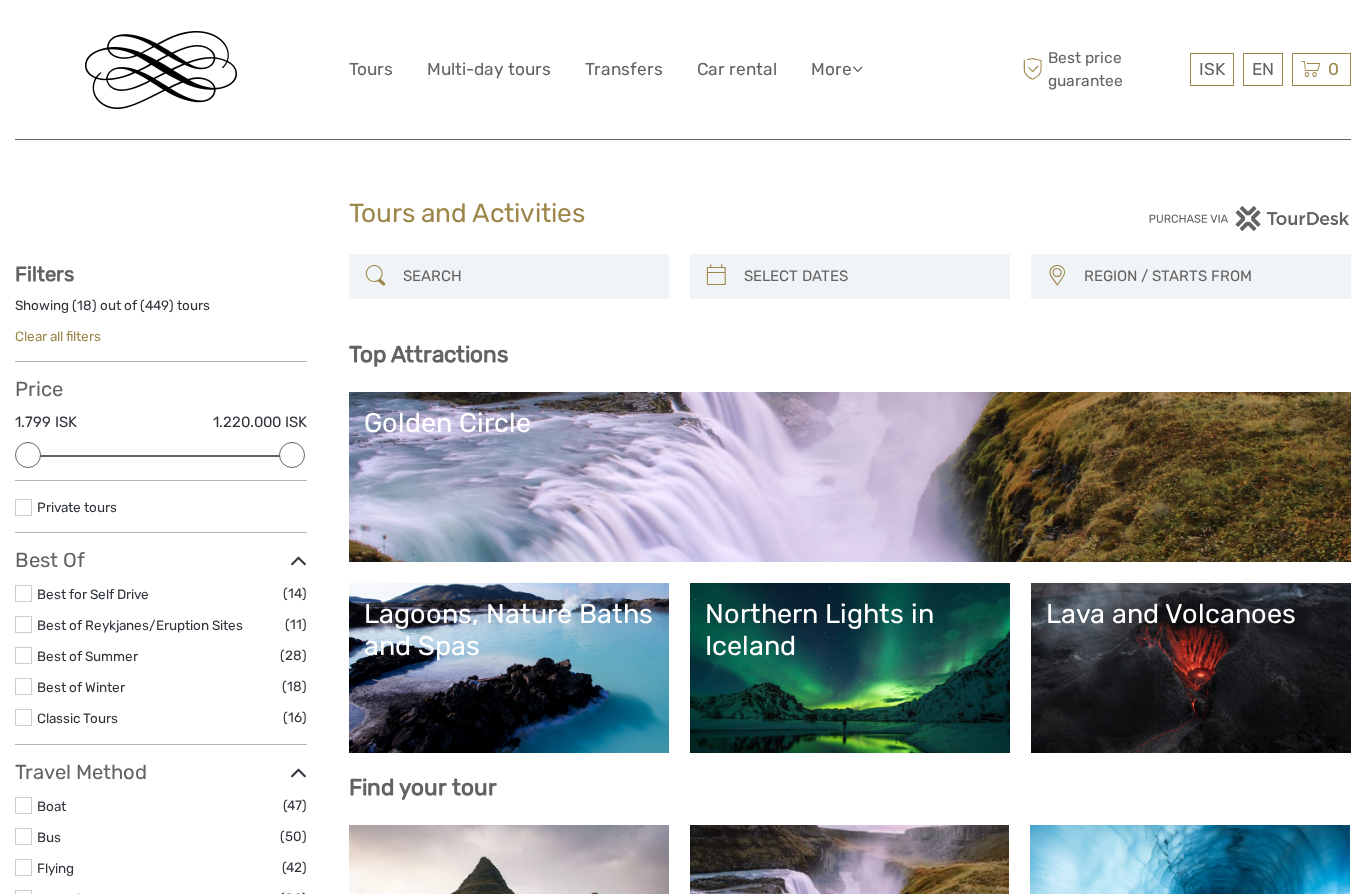 scroll, scrollTop: 0, scrollLeft: 0, axis: both 